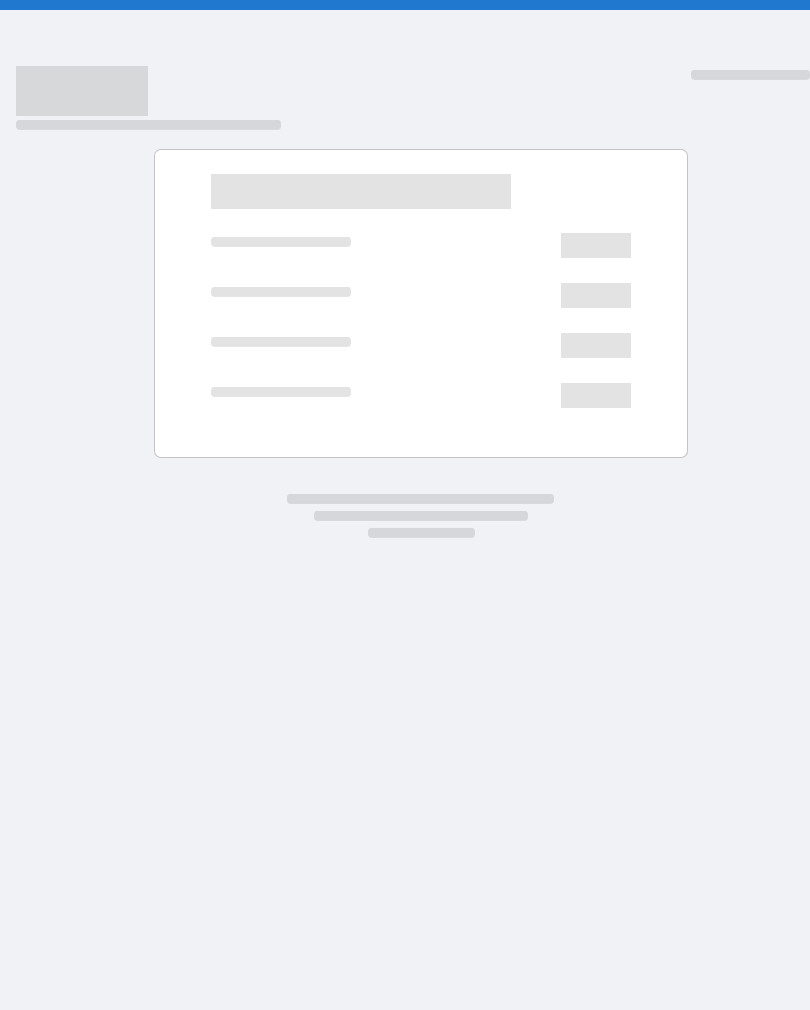 scroll, scrollTop: 0, scrollLeft: 0, axis: both 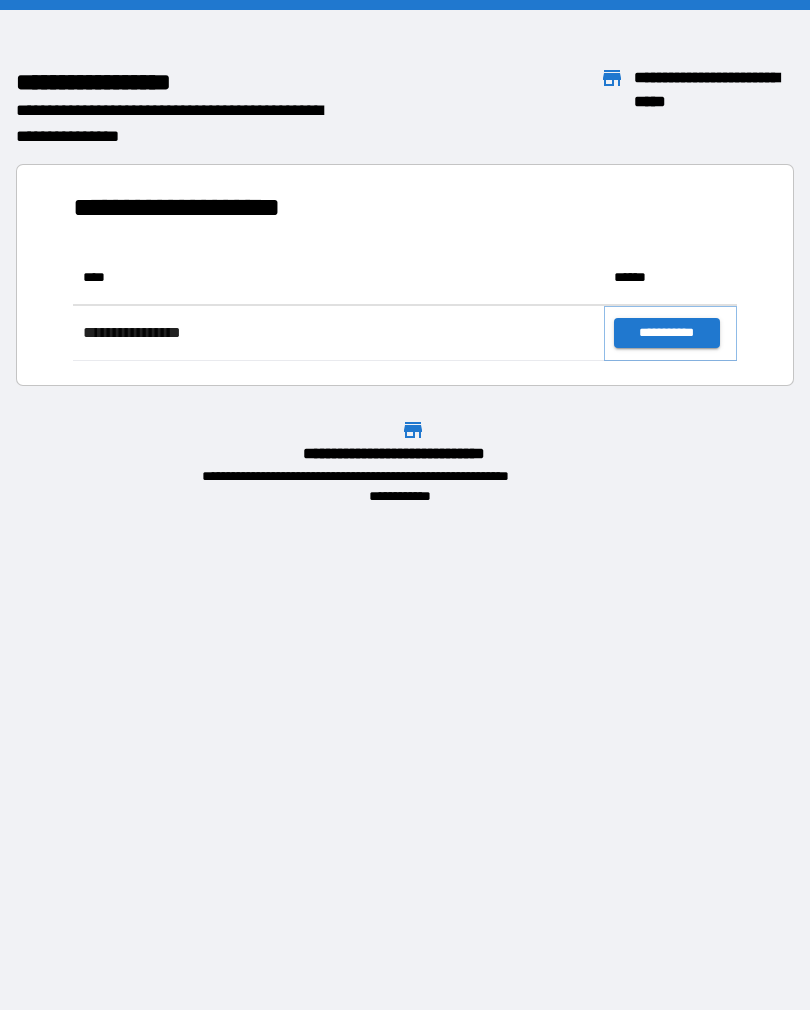 click on "**********" at bounding box center (666, 333) 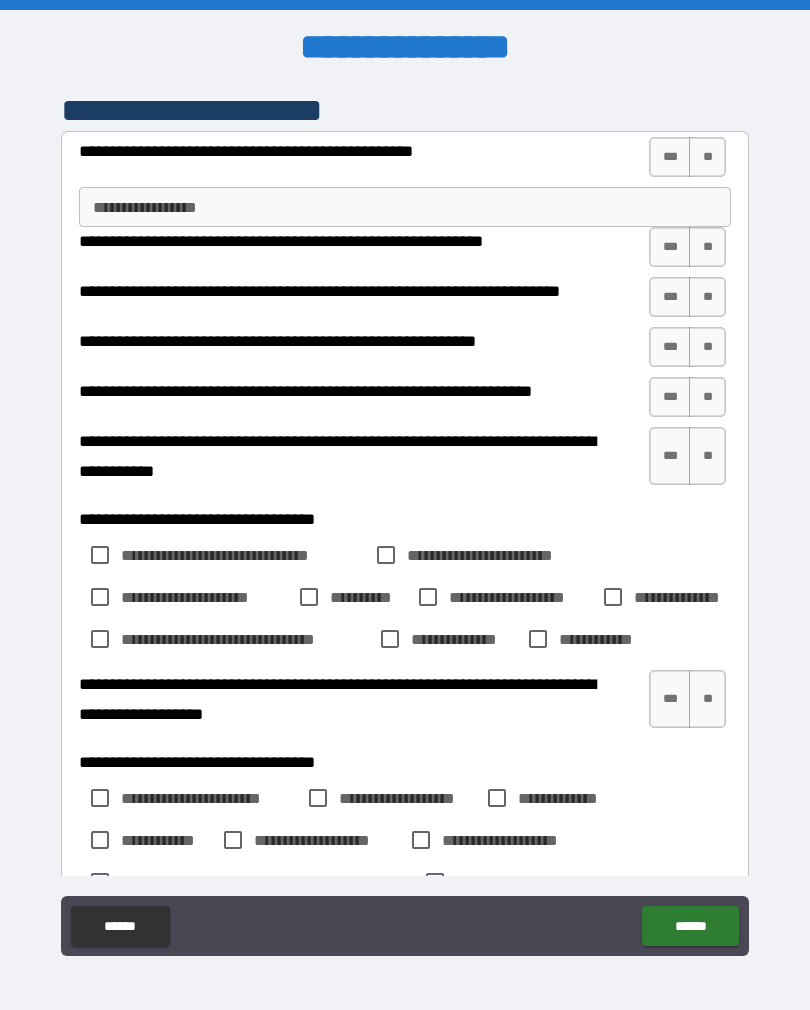click on "**********" at bounding box center [405, 207] 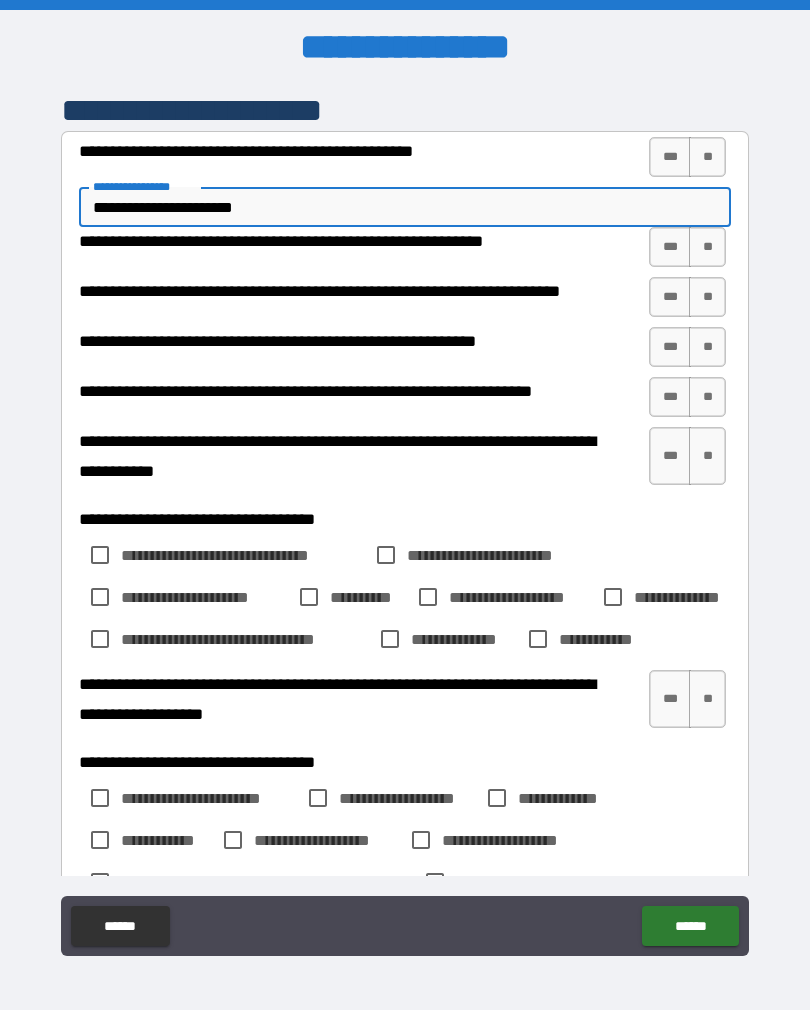 type on "**********" 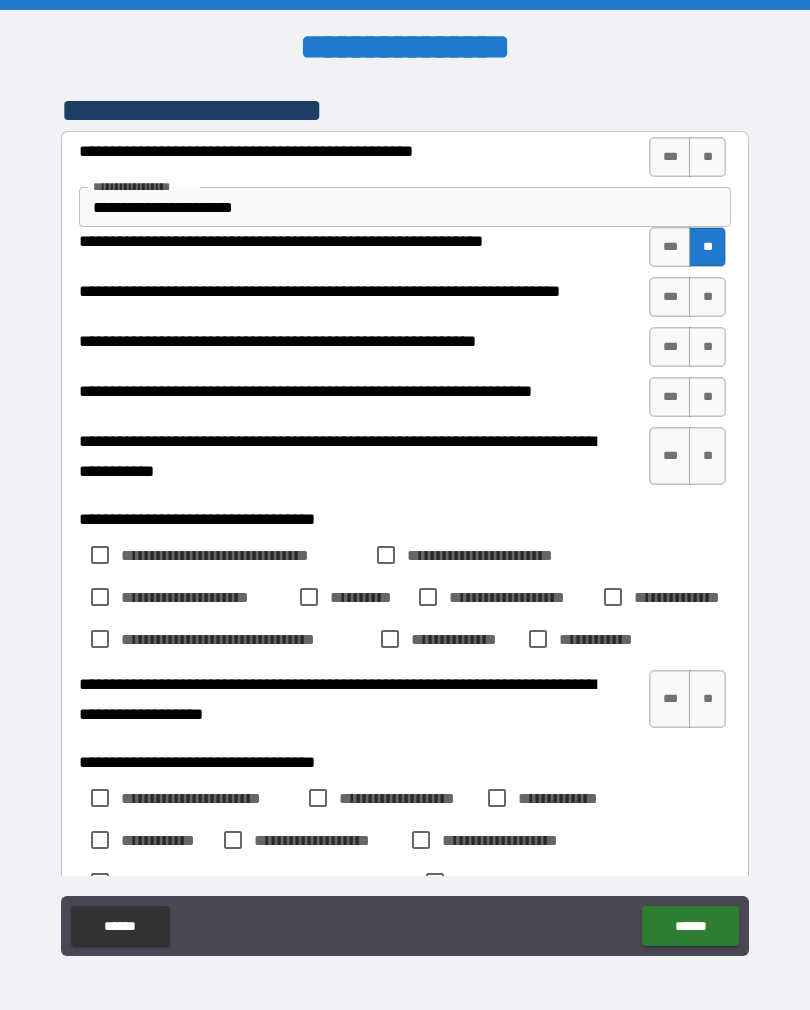 click on "***" at bounding box center [670, 157] 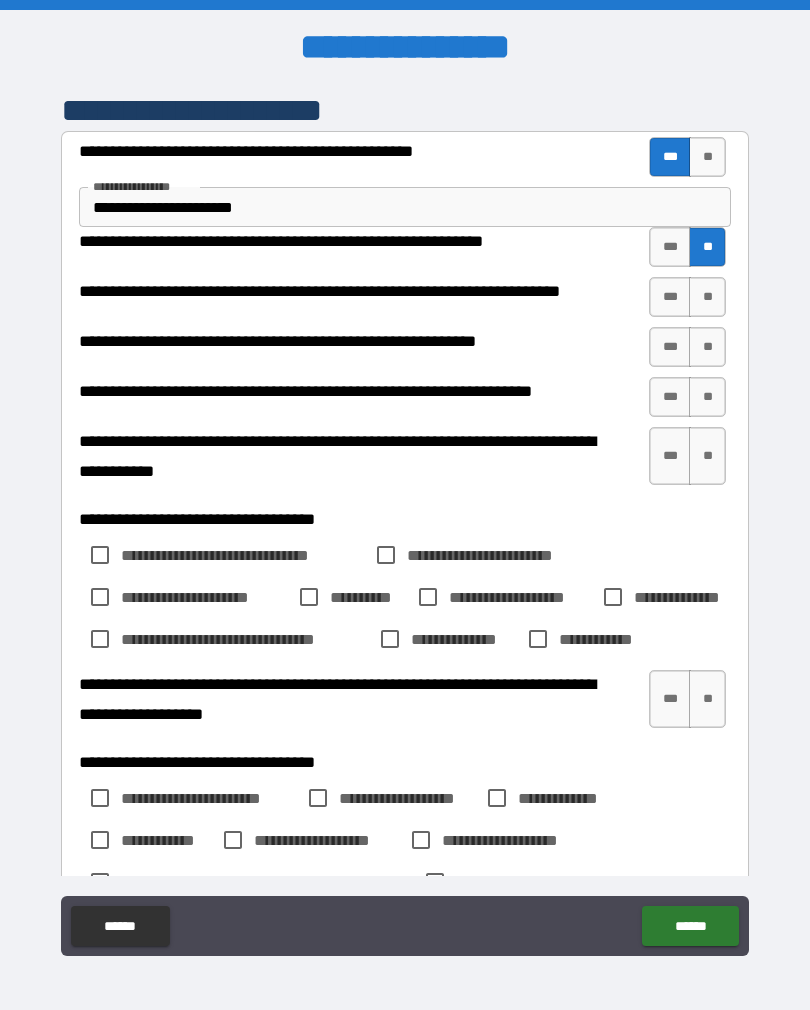 click on "**" at bounding box center [707, 297] 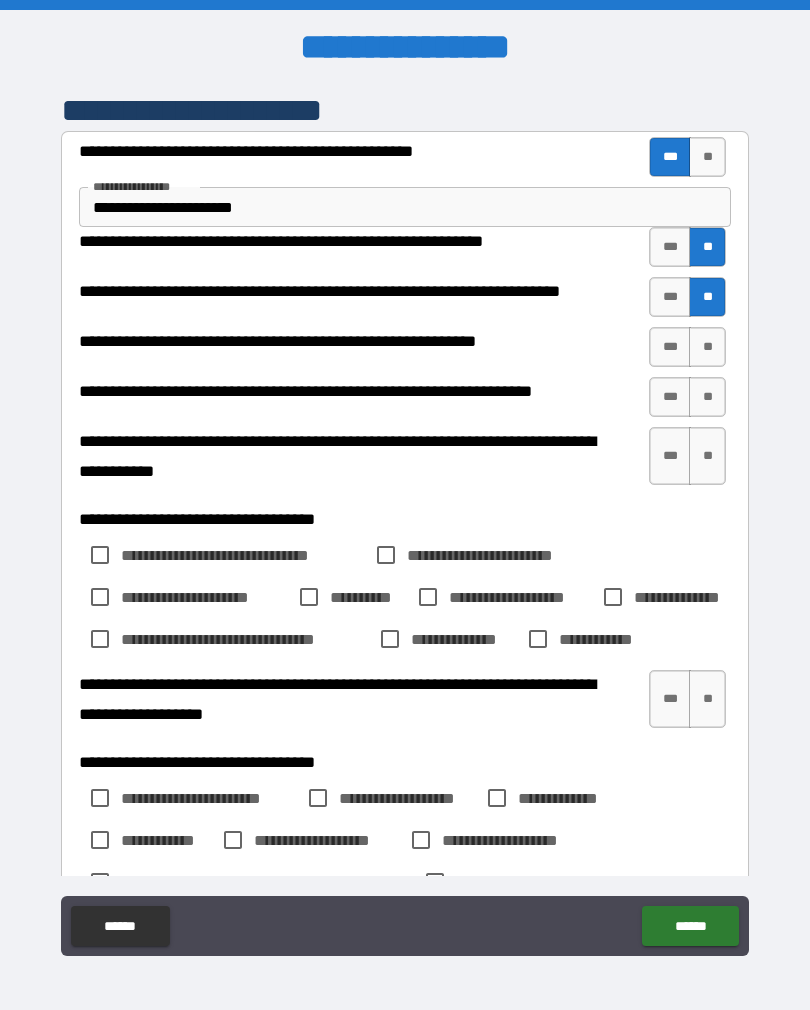 click on "***" at bounding box center (670, 347) 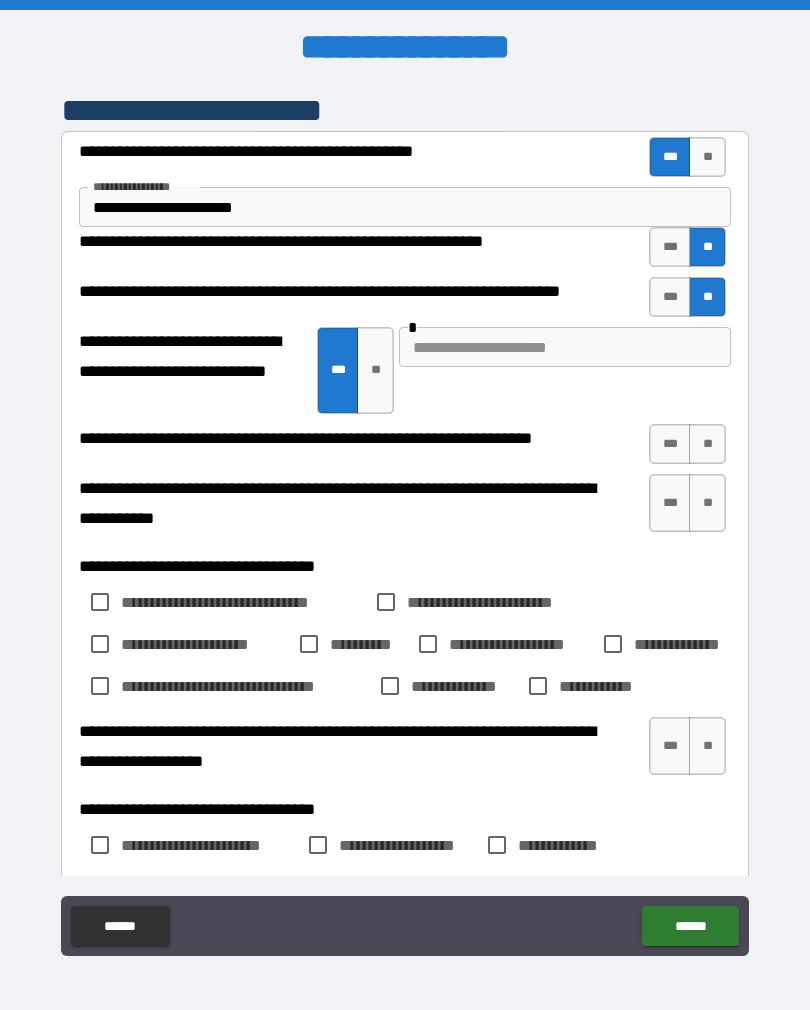 click at bounding box center [565, 347] 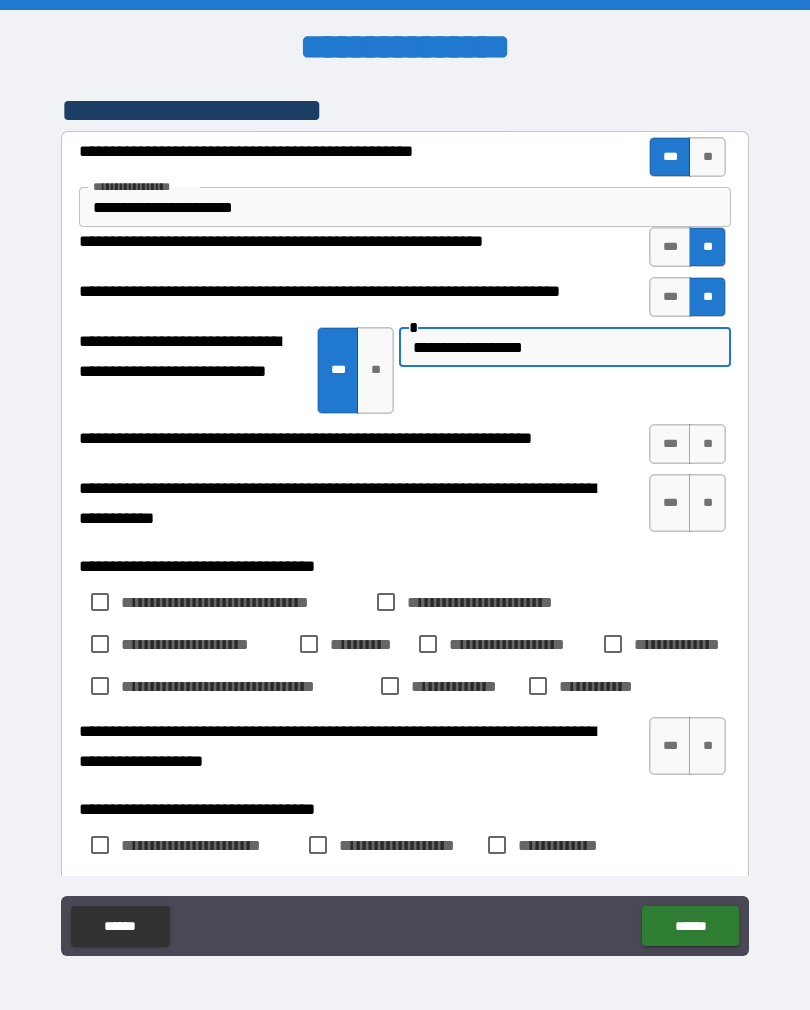 type on "**********" 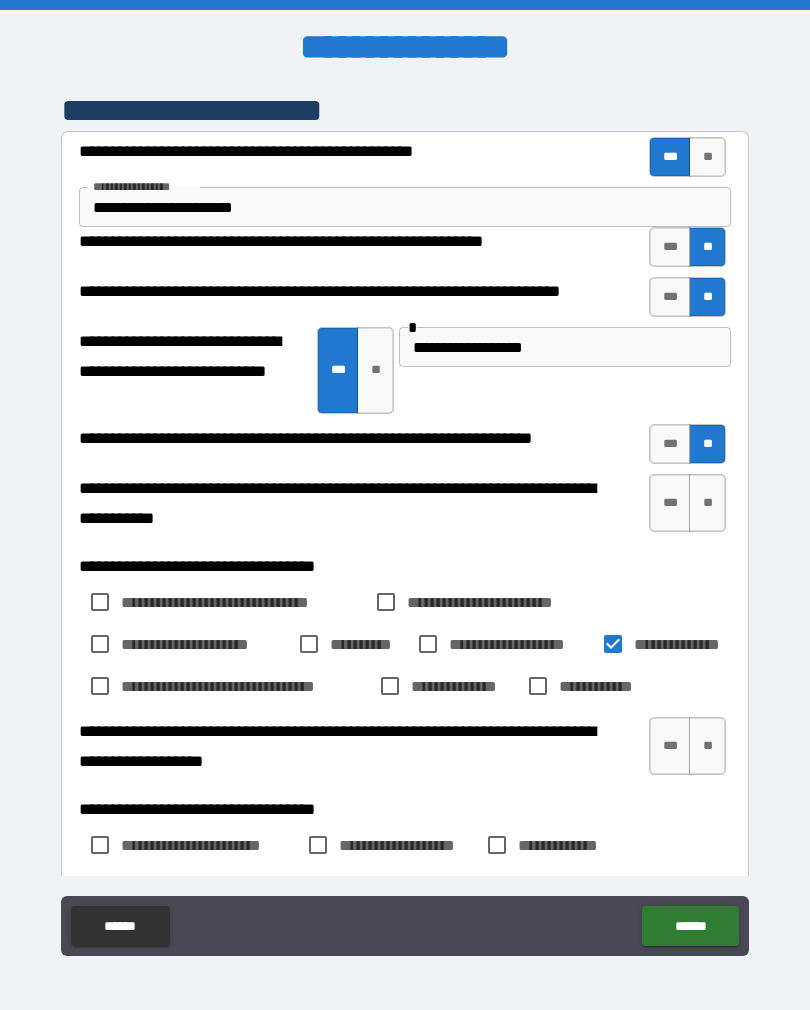 click on "***" at bounding box center (670, 503) 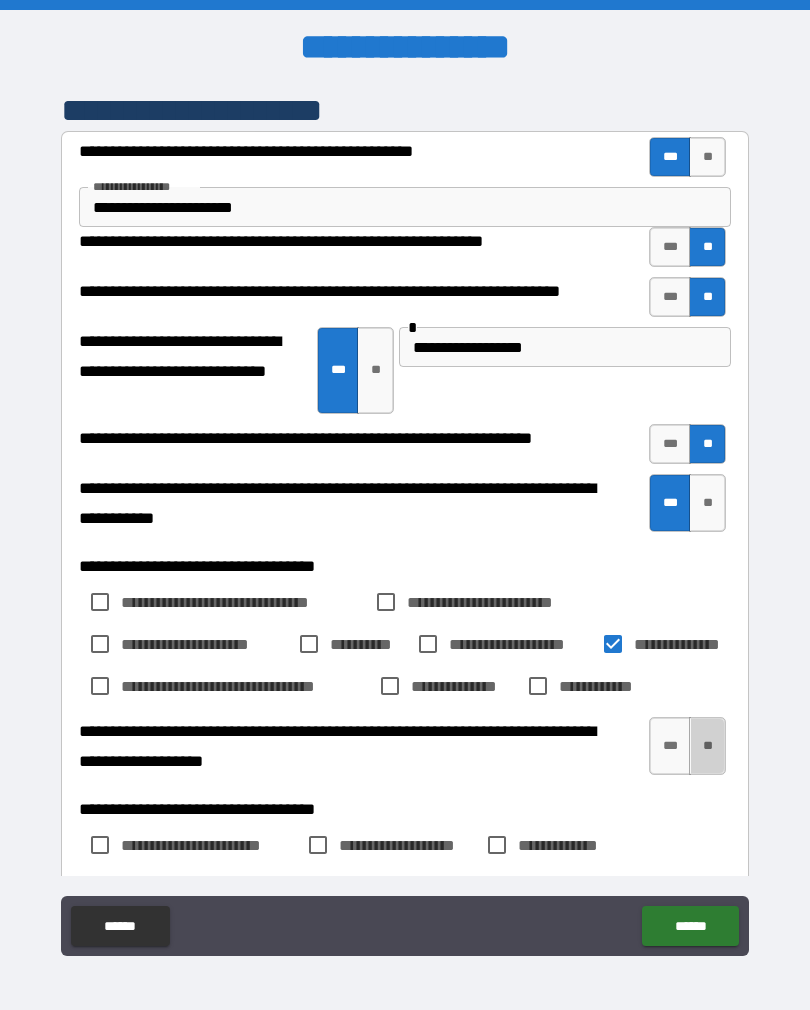 click on "**" at bounding box center (707, 746) 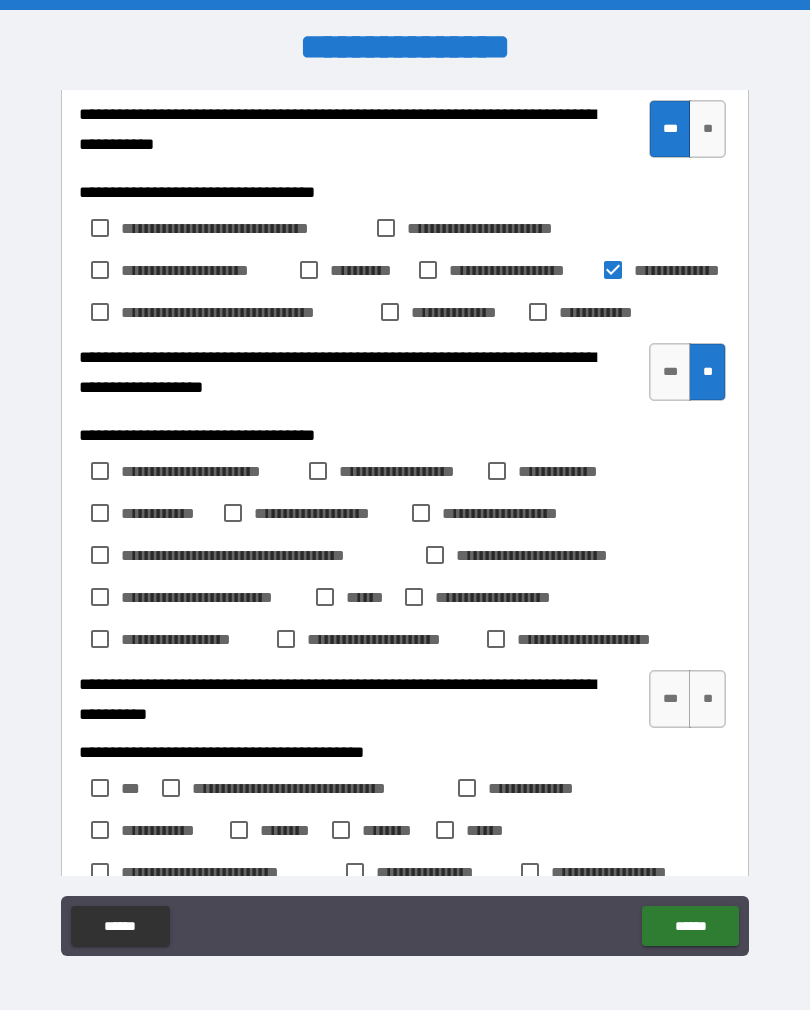 scroll, scrollTop: 376, scrollLeft: 0, axis: vertical 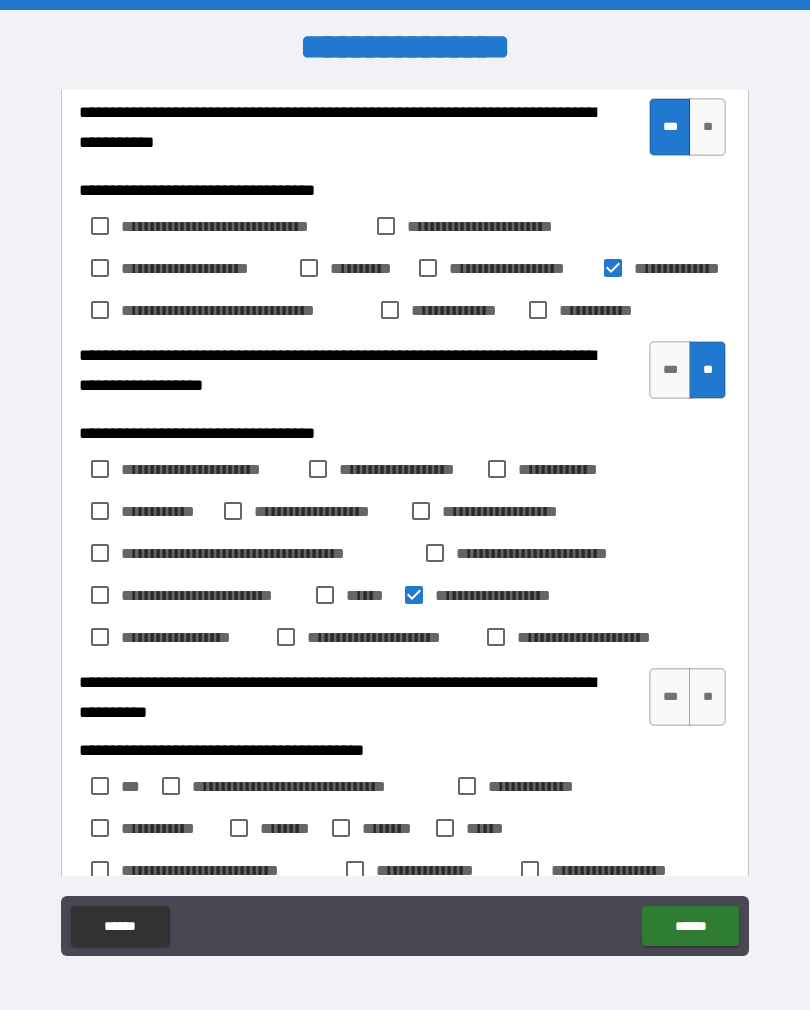 click on "**" at bounding box center (707, 697) 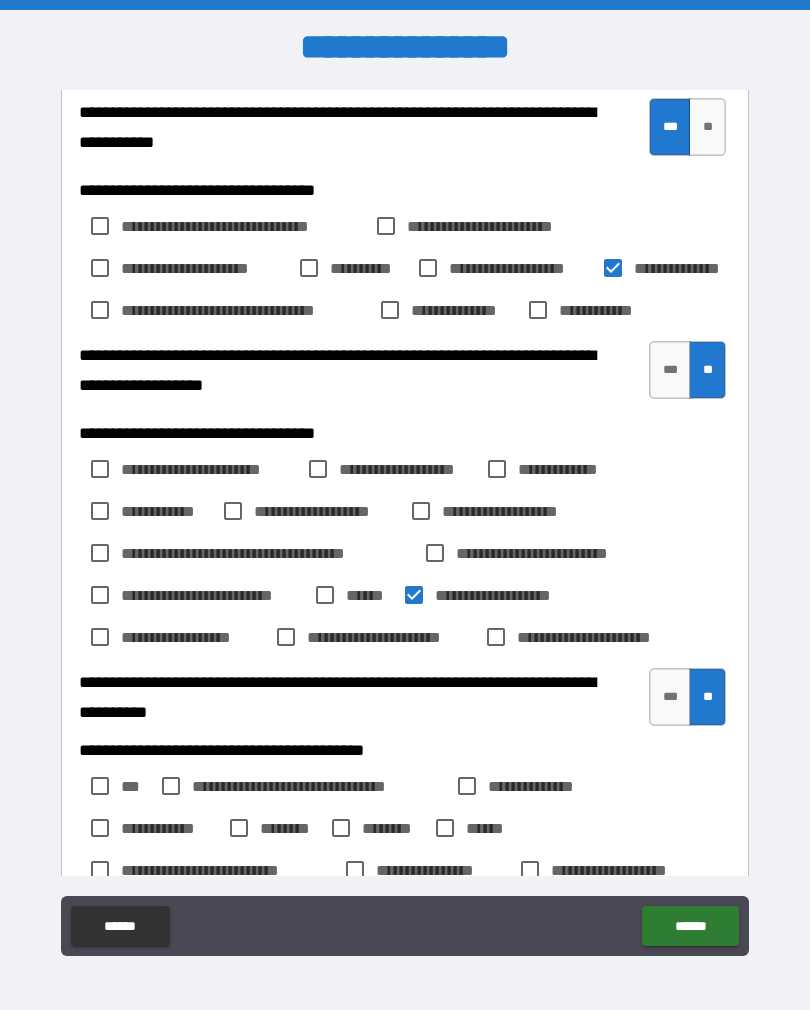click on "***" at bounding box center (670, 370) 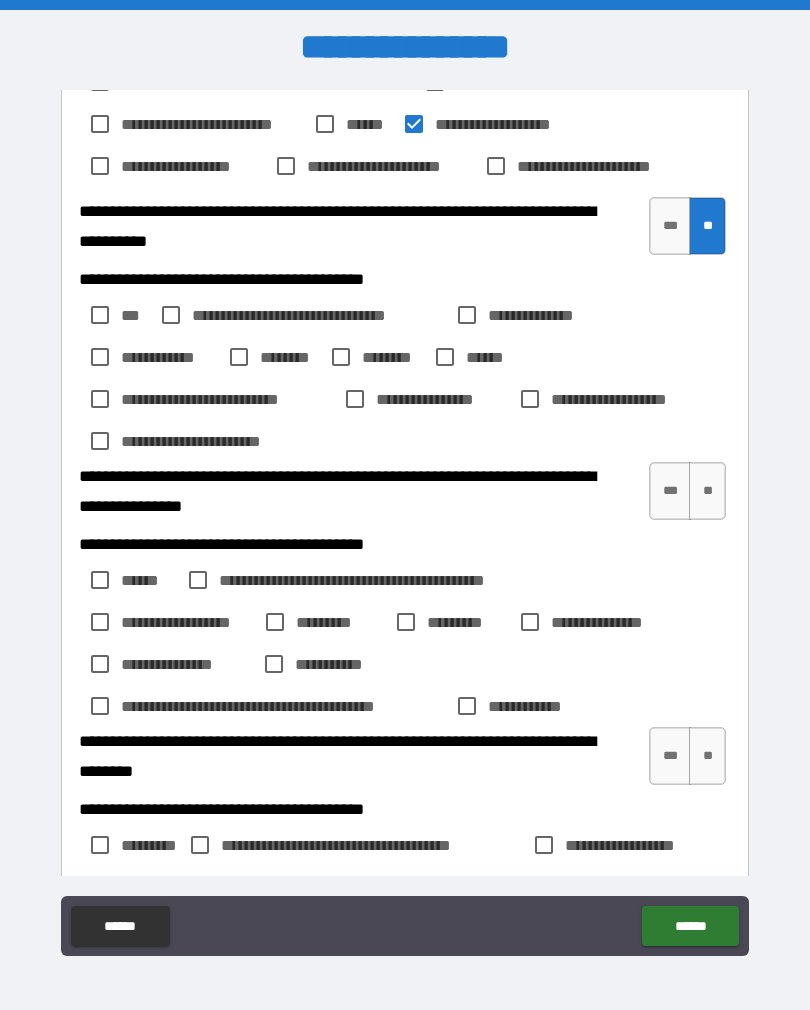 scroll, scrollTop: 847, scrollLeft: 0, axis: vertical 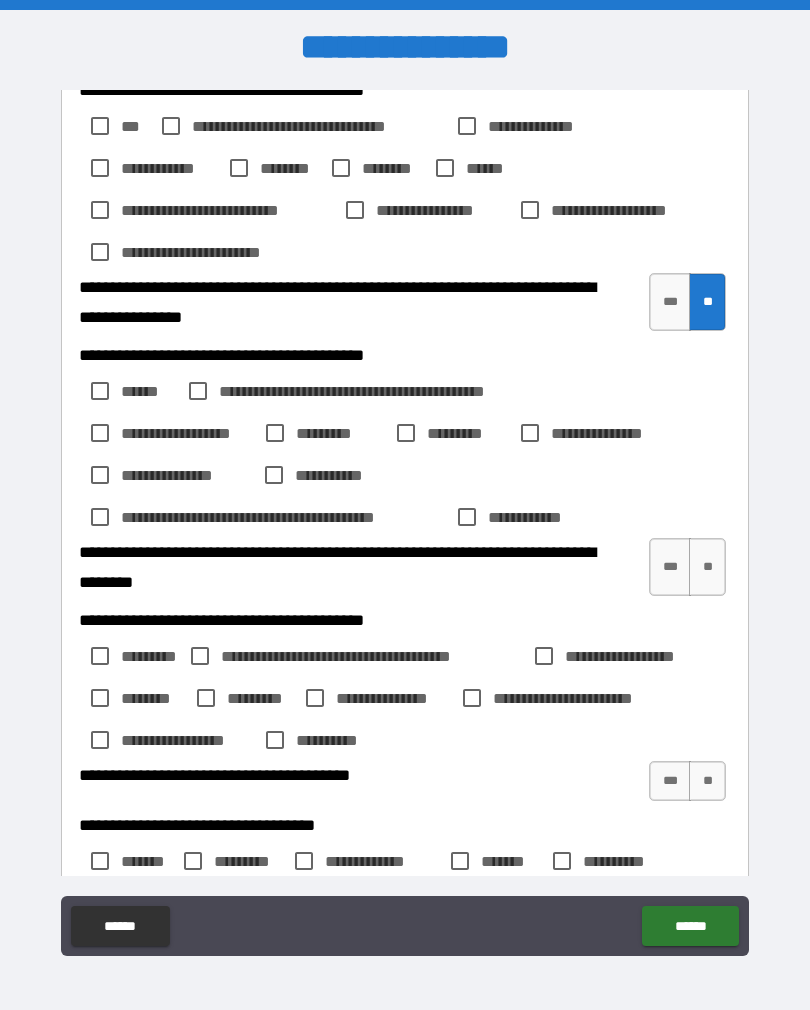 click on "**" at bounding box center [707, 567] 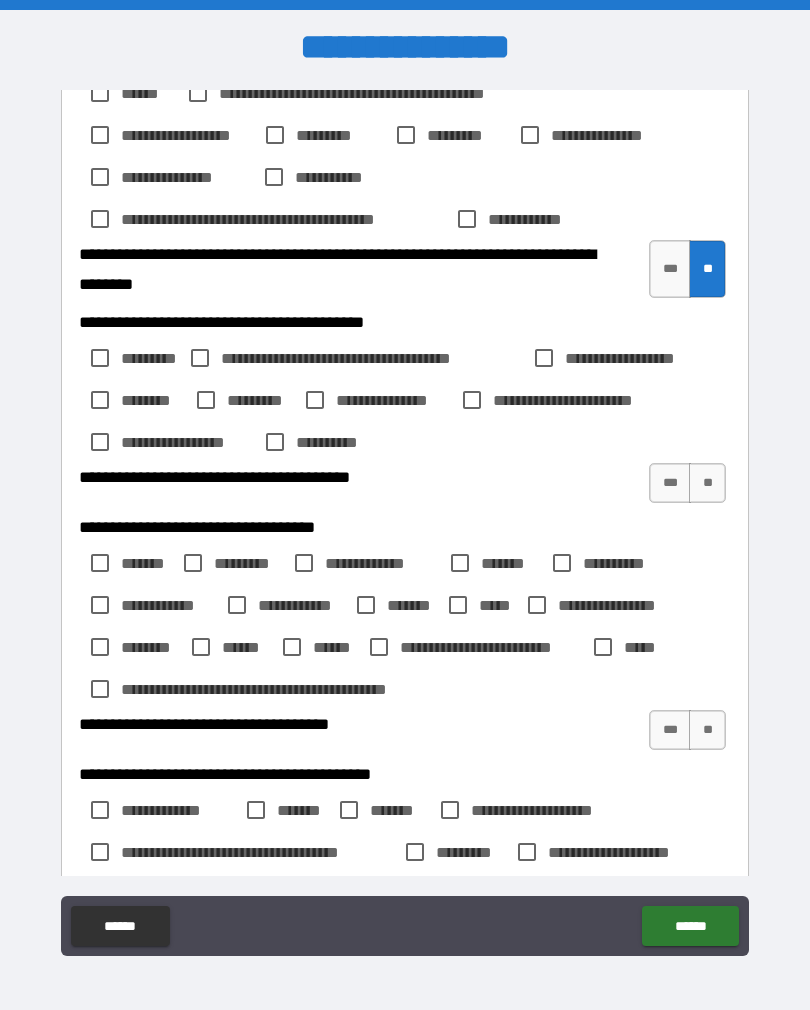 scroll, scrollTop: 1335, scrollLeft: 0, axis: vertical 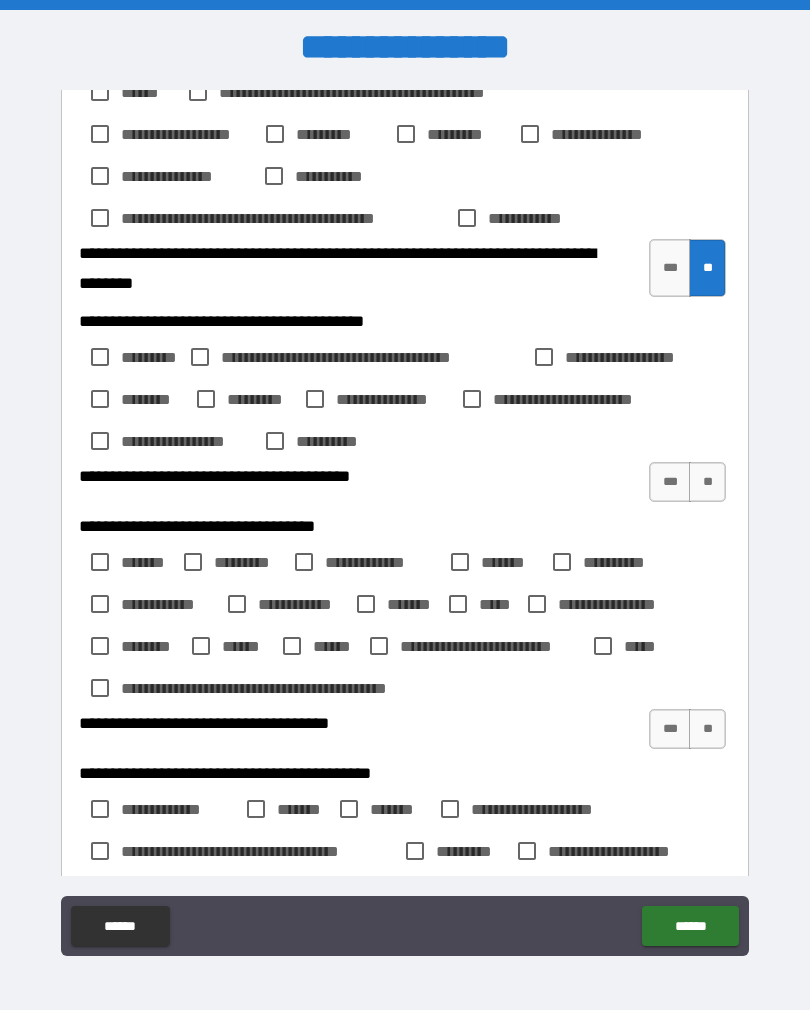 click on "***" at bounding box center [670, 482] 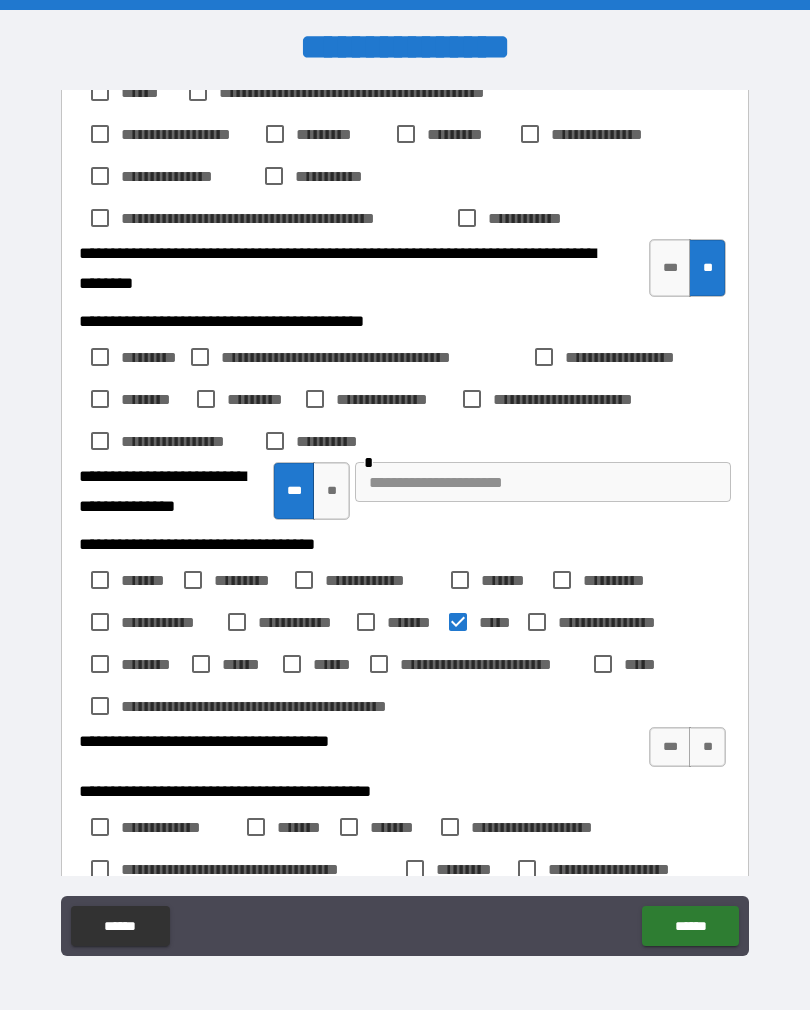 click on "**" at bounding box center [707, 747] 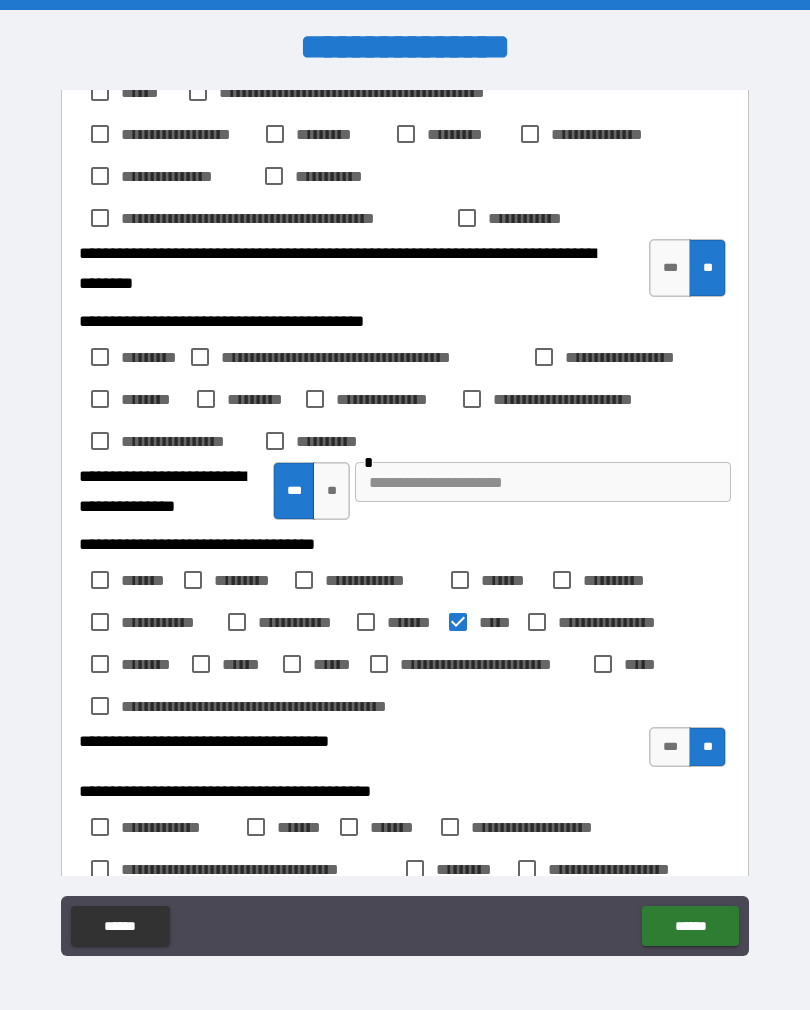 click on "**********" at bounding box center (405, 643) 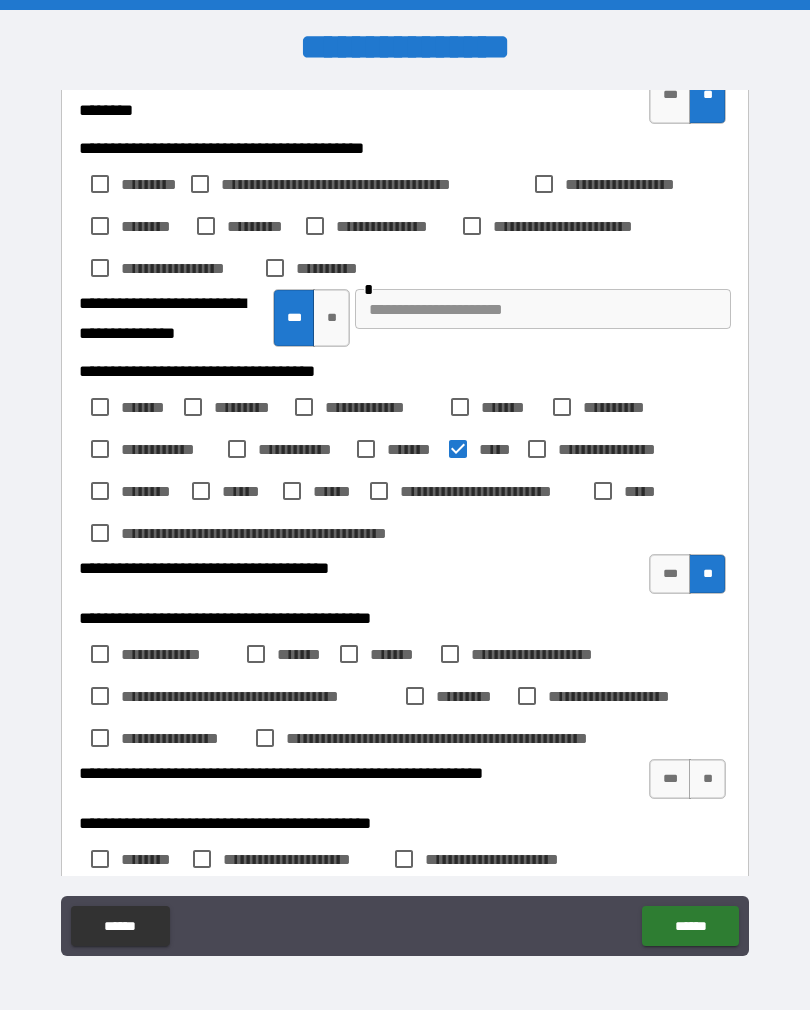 scroll, scrollTop: 1511, scrollLeft: 0, axis: vertical 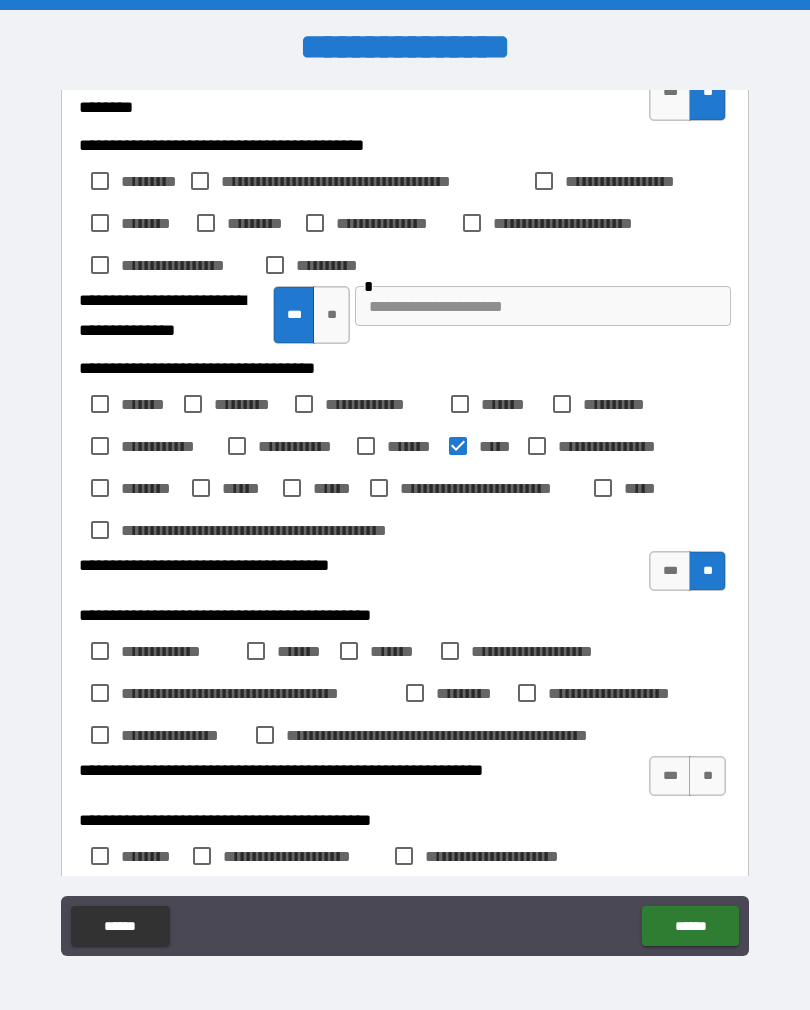 click on "**" at bounding box center (707, 776) 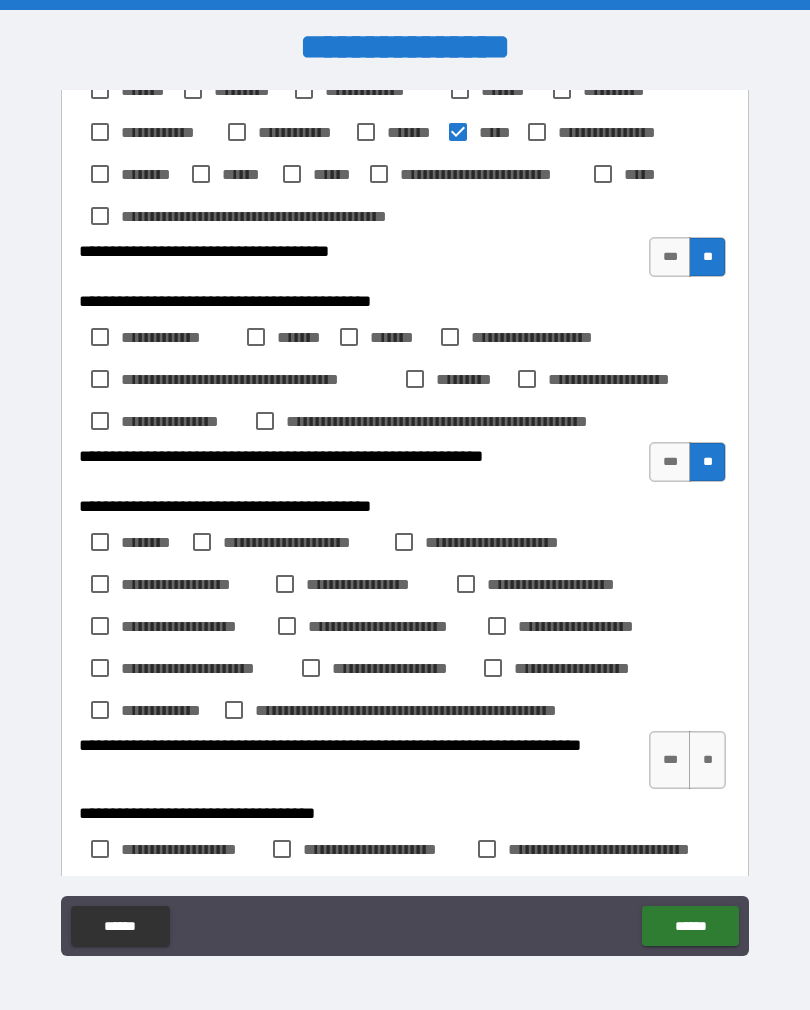 scroll, scrollTop: 1826, scrollLeft: 0, axis: vertical 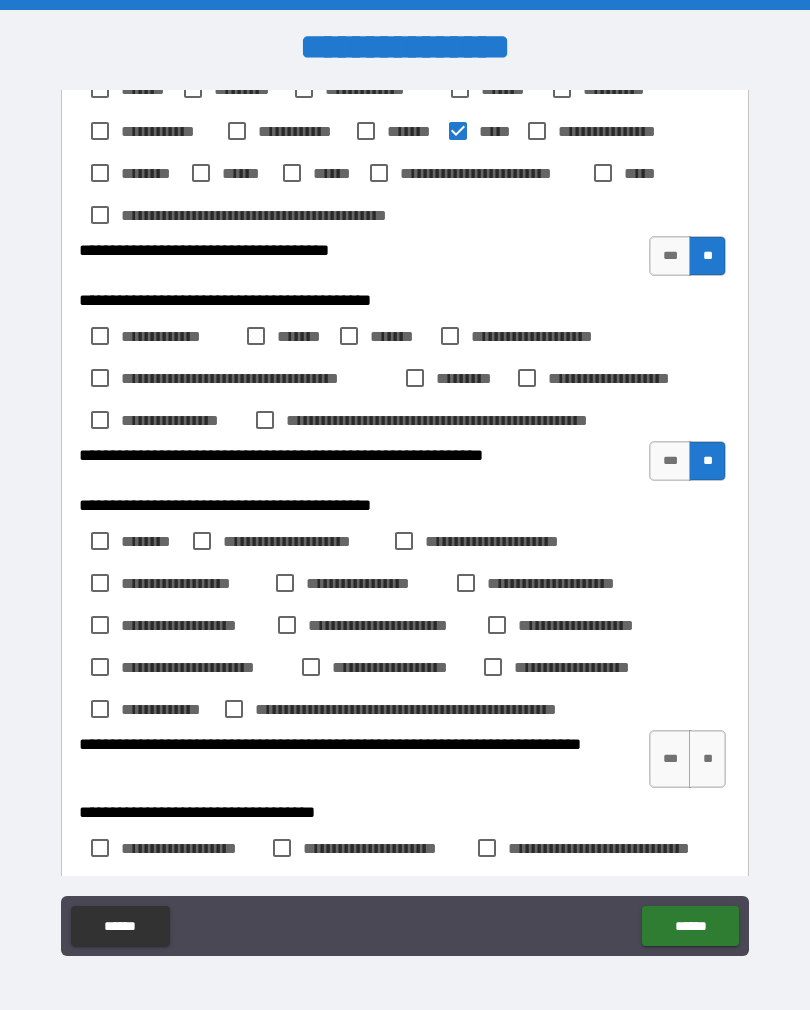 click on "***" at bounding box center (670, 759) 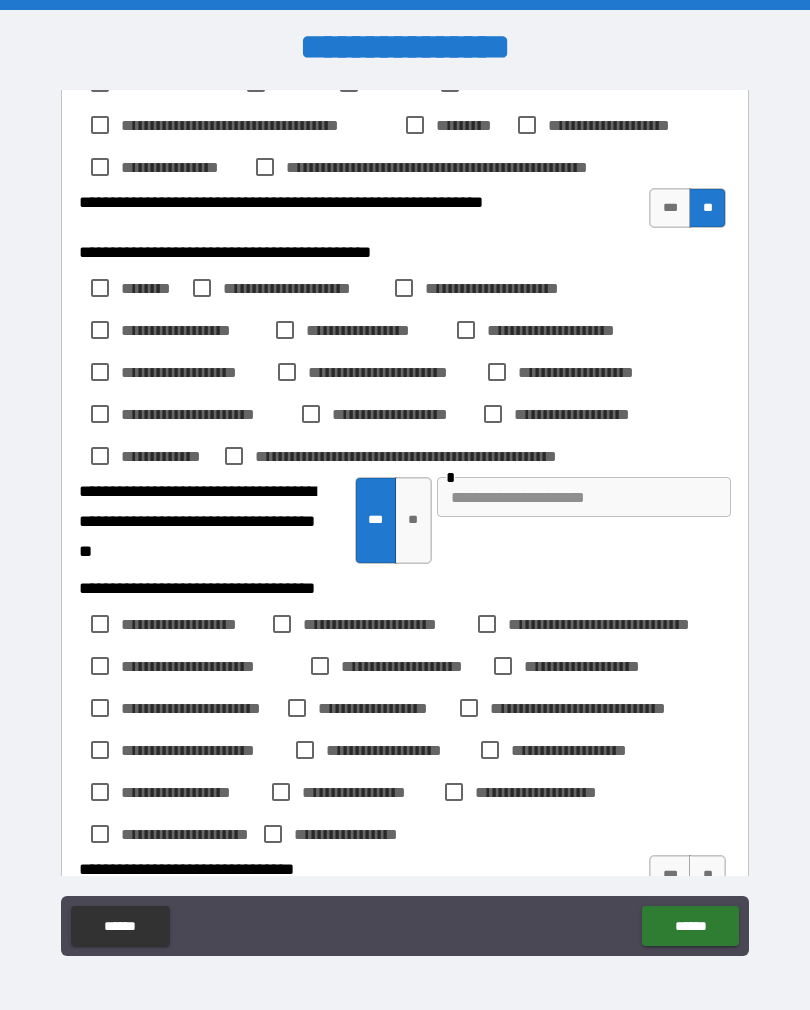 scroll, scrollTop: 2080, scrollLeft: 0, axis: vertical 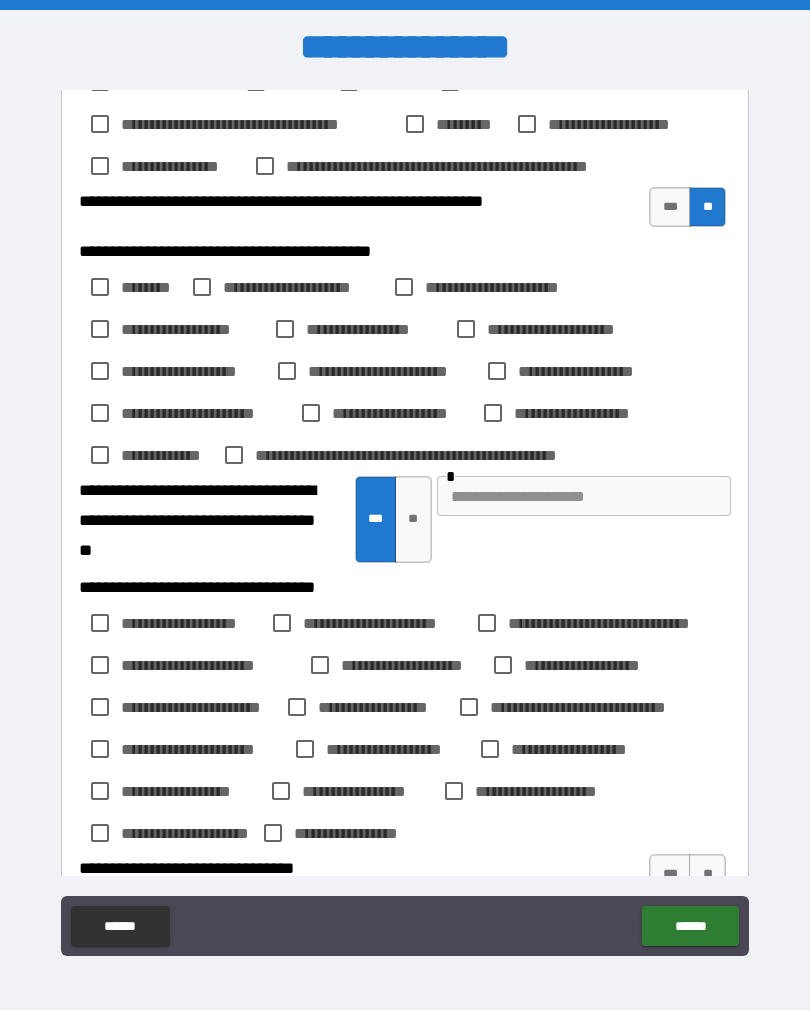 click at bounding box center (584, 496) 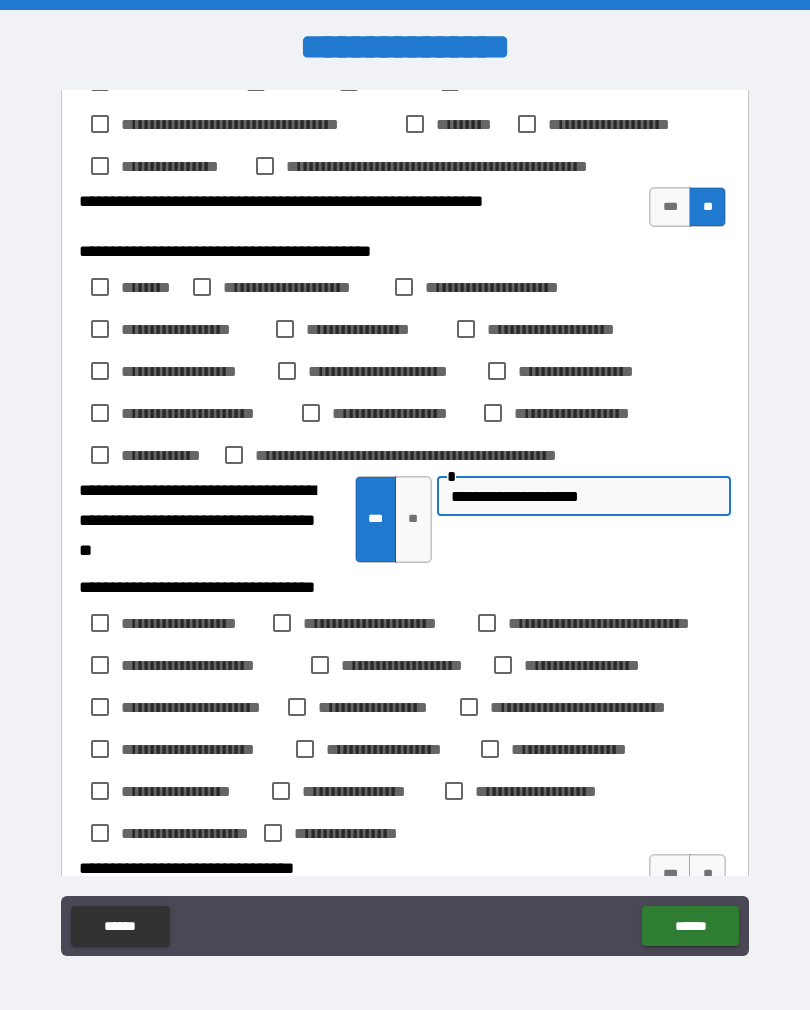 type on "**********" 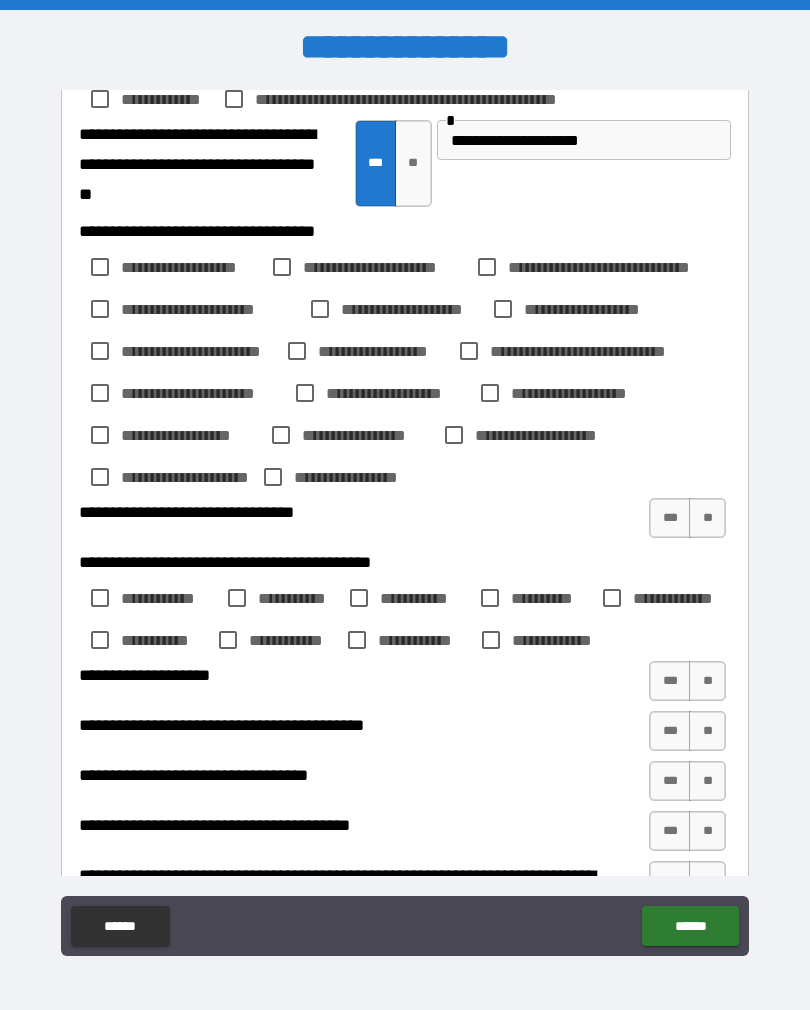 scroll, scrollTop: 2444, scrollLeft: 0, axis: vertical 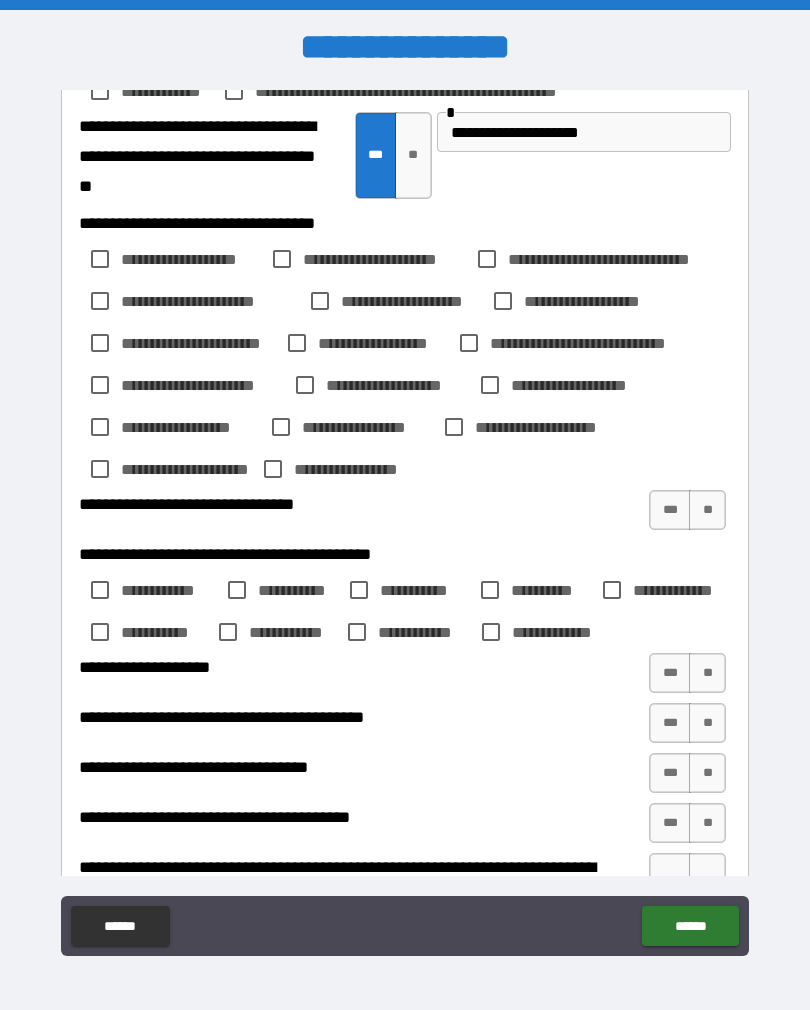click on "**" at bounding box center [707, 510] 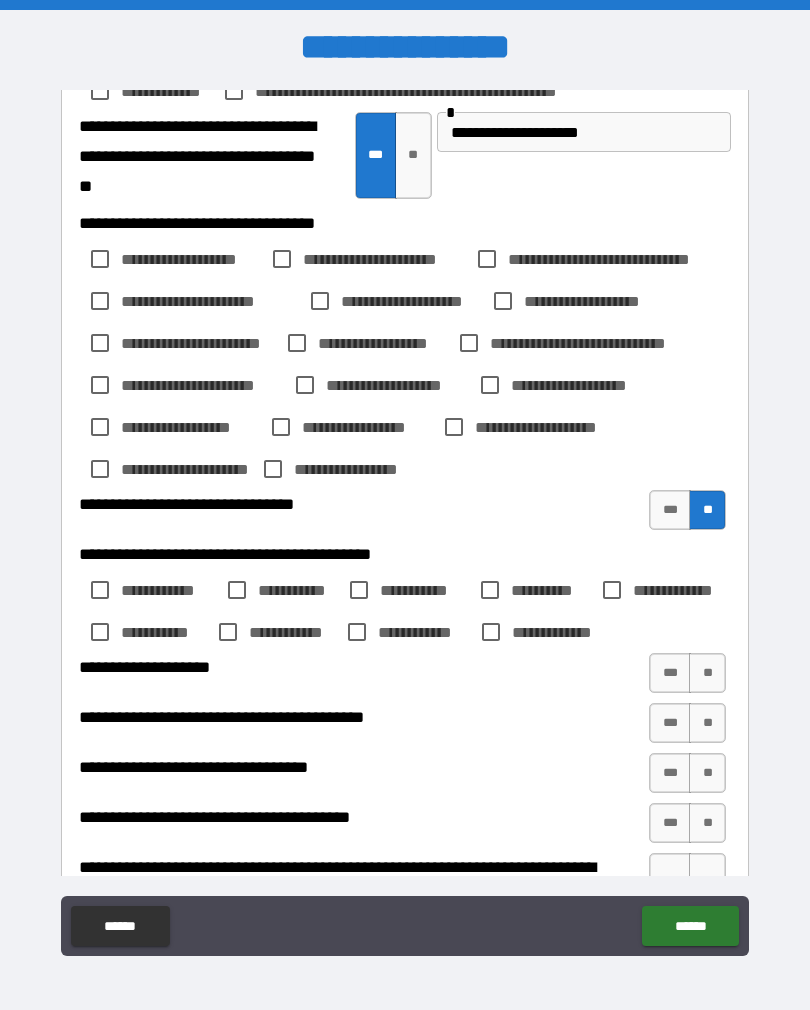 click on "***" at bounding box center (670, 673) 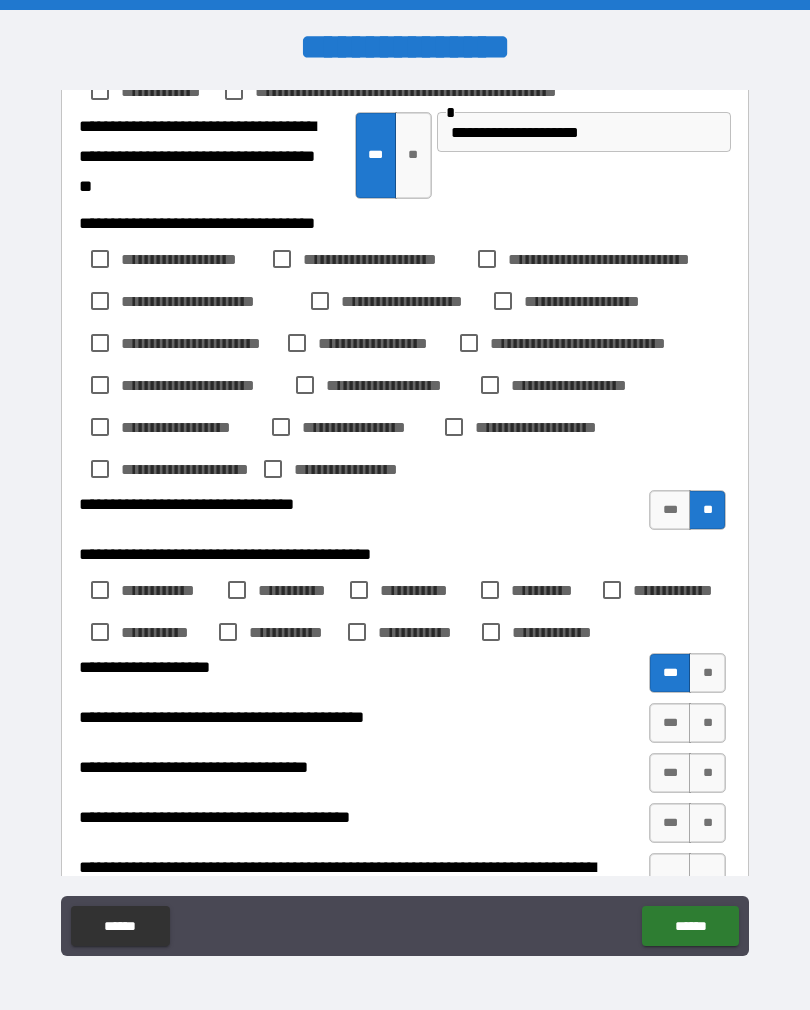 click on "***" at bounding box center (670, 723) 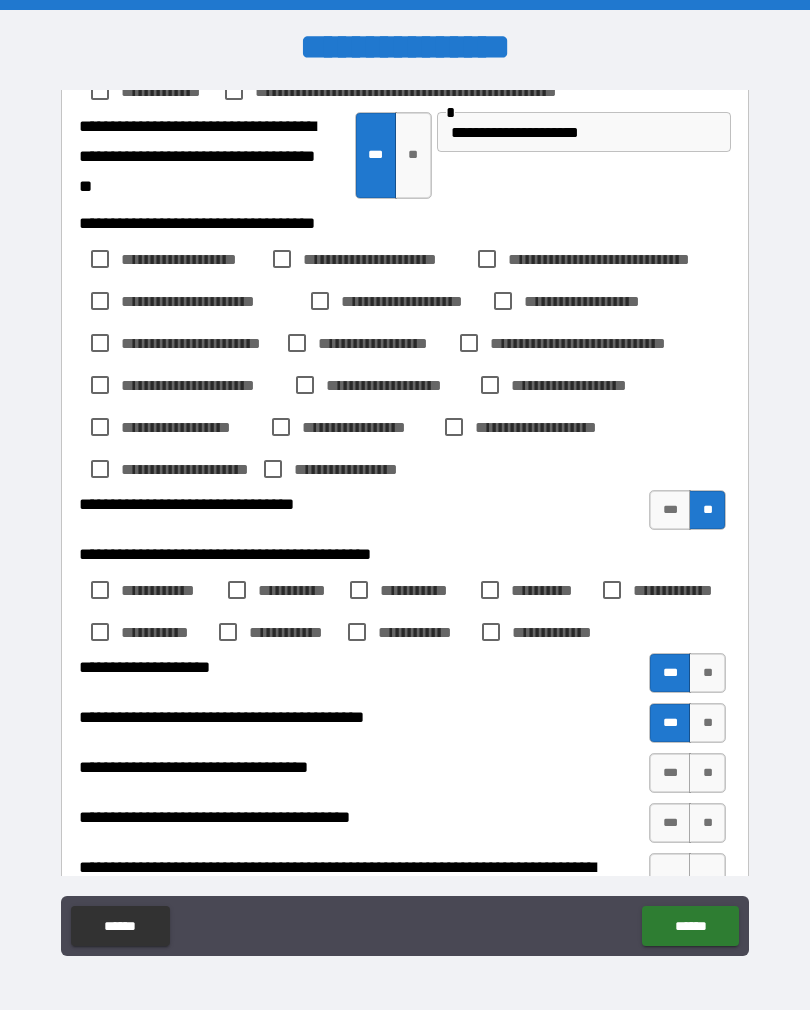 click on "**" at bounding box center [707, 773] 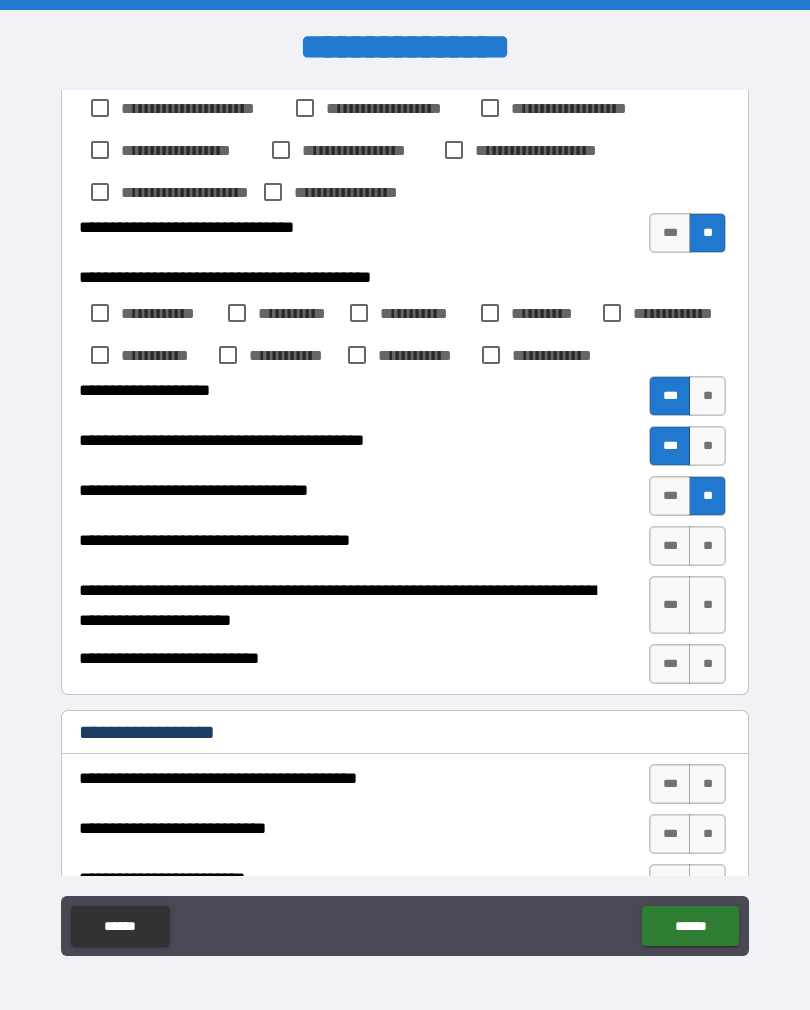 scroll, scrollTop: 2722, scrollLeft: 0, axis: vertical 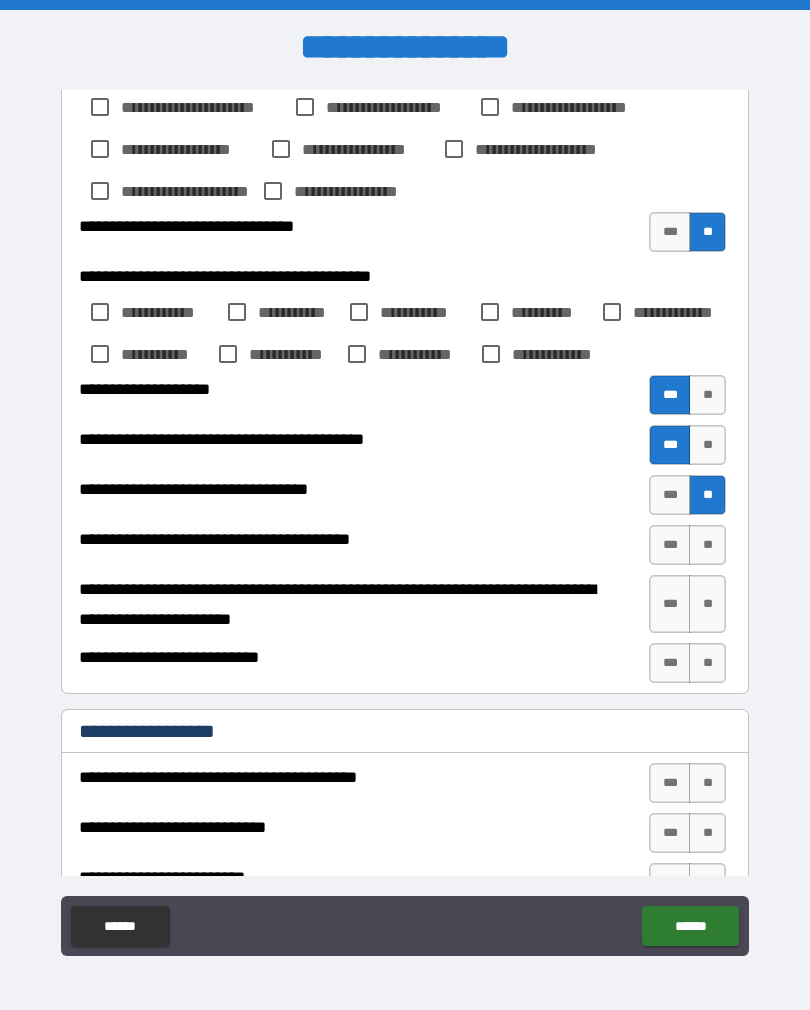 click on "***" at bounding box center (670, 545) 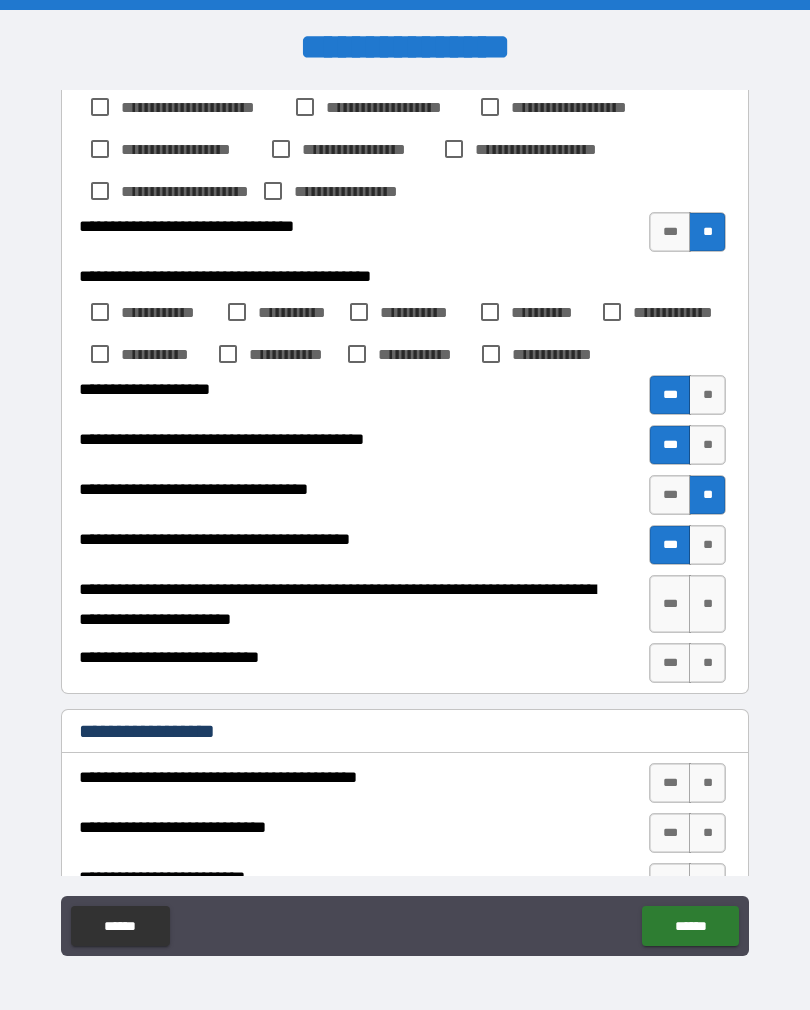 click on "**" at bounding box center (707, 604) 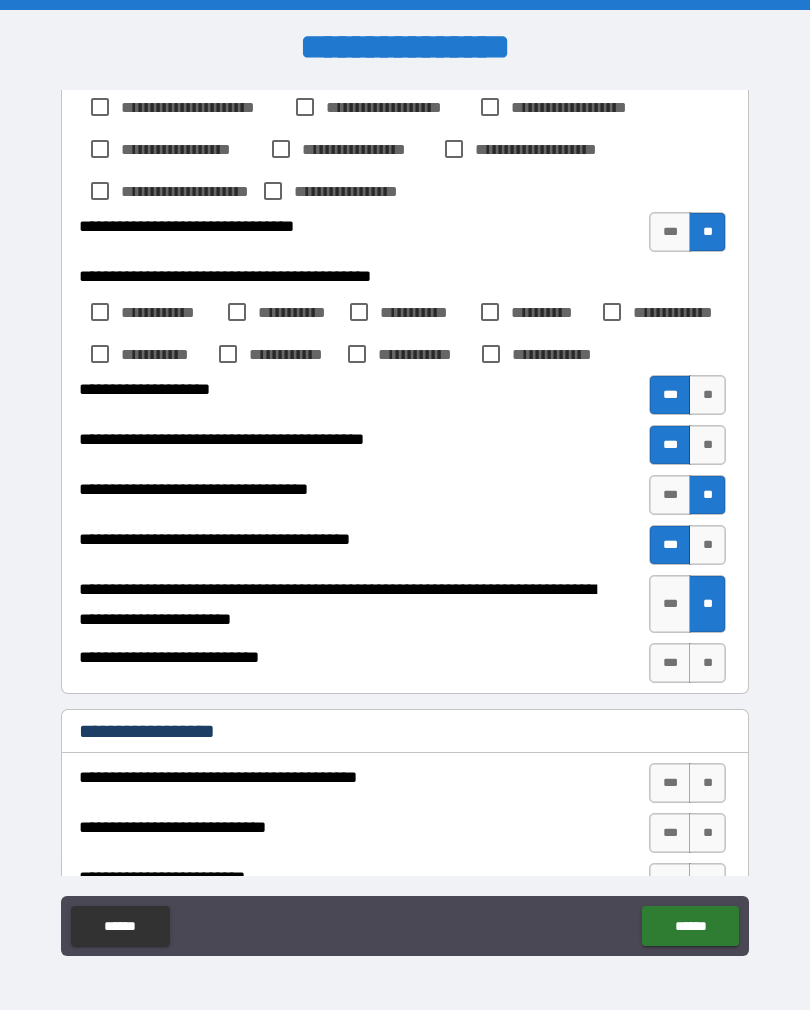 click on "**" at bounding box center [707, 663] 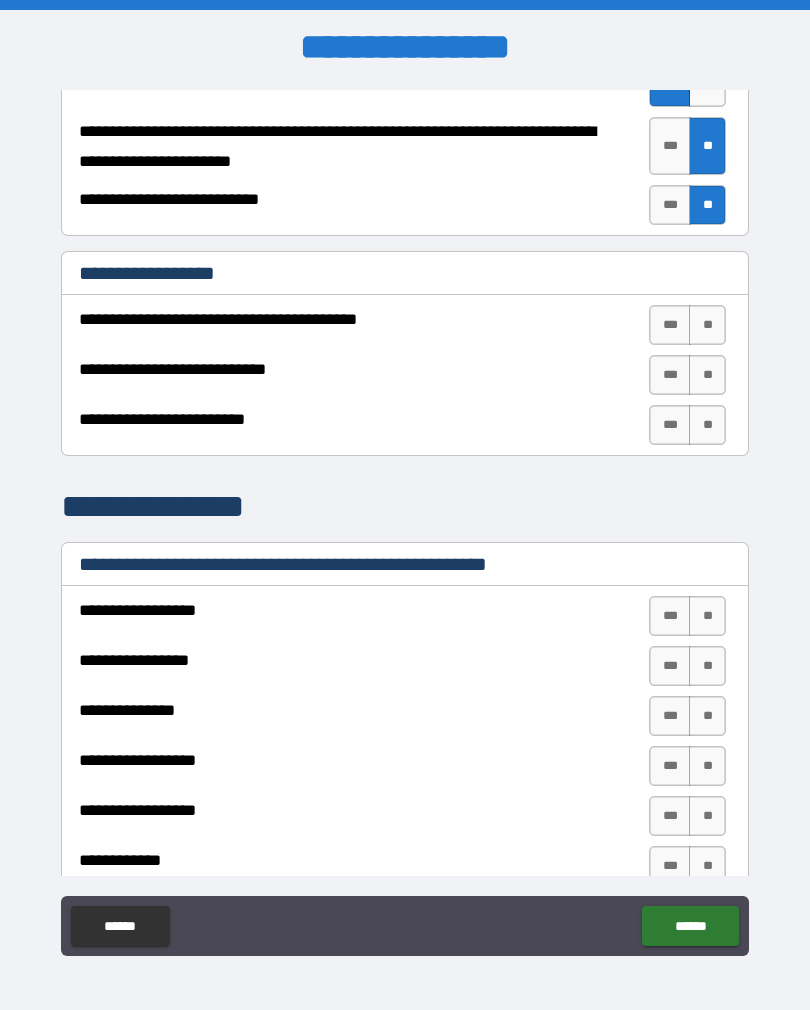 scroll, scrollTop: 3181, scrollLeft: 0, axis: vertical 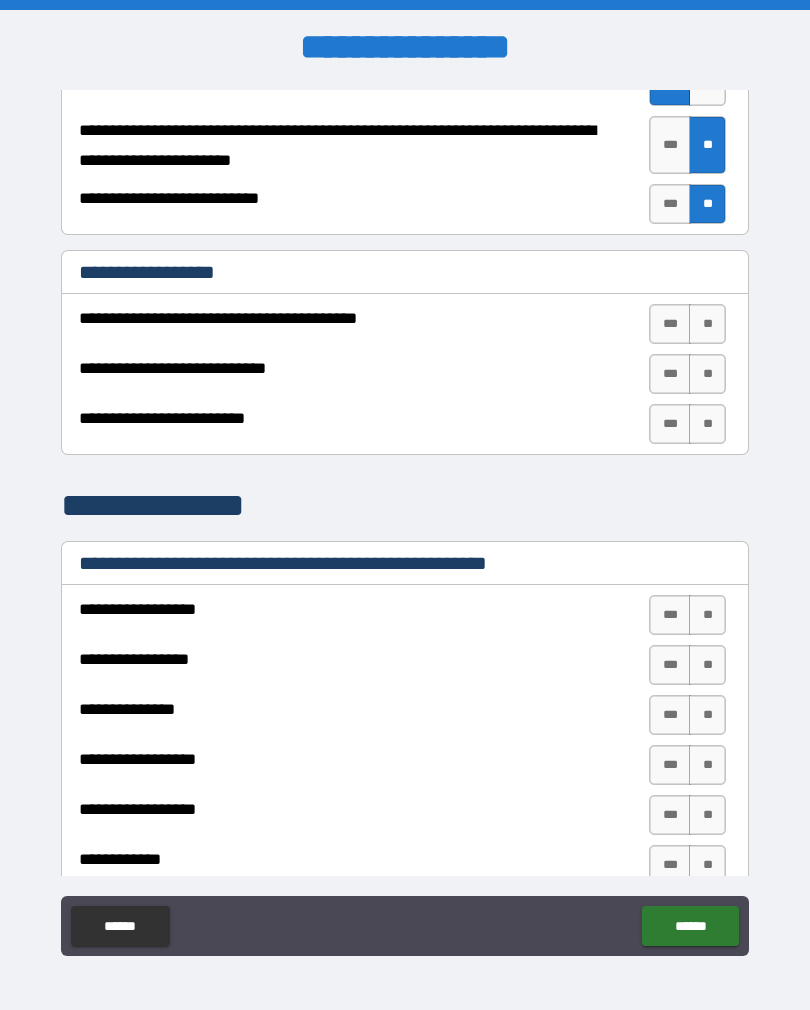 click on "**" at bounding box center [707, 424] 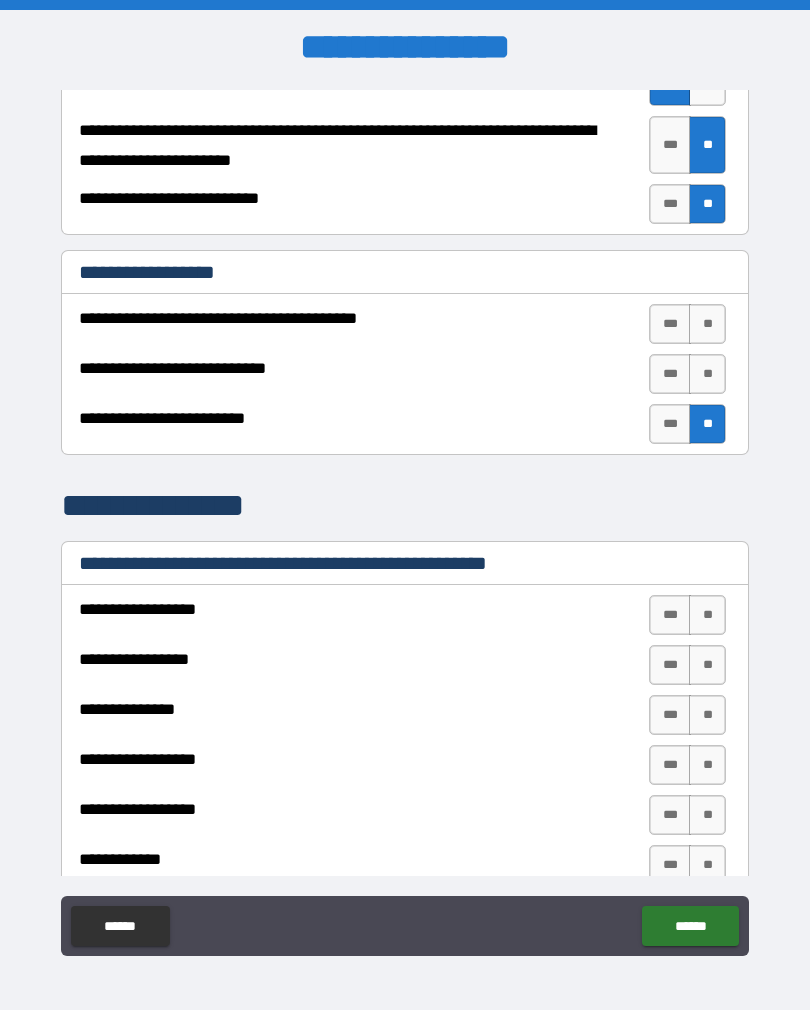 click on "**" at bounding box center [707, 374] 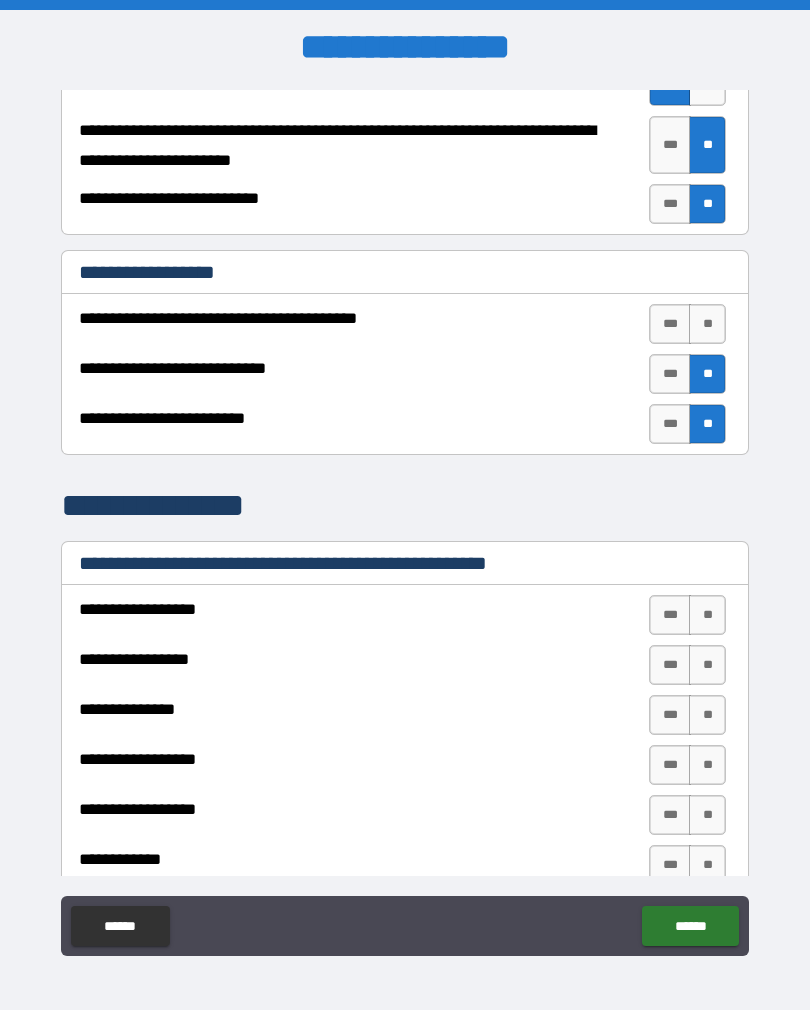 click on "**" at bounding box center (707, 324) 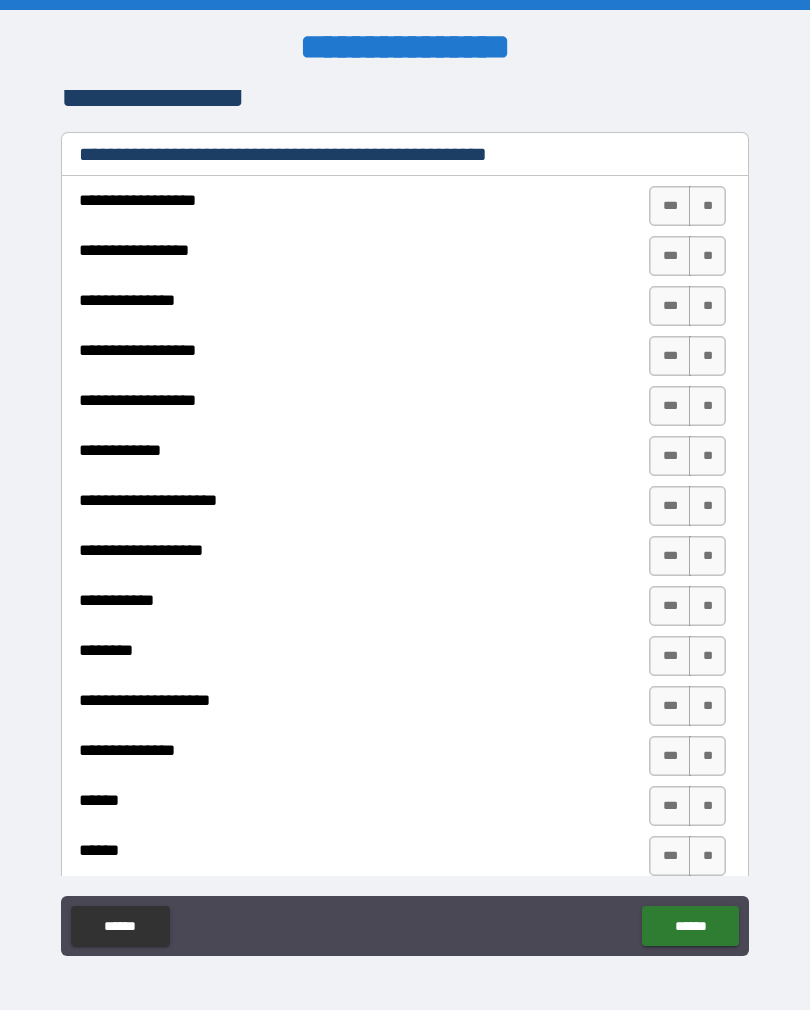 scroll, scrollTop: 3591, scrollLeft: 0, axis: vertical 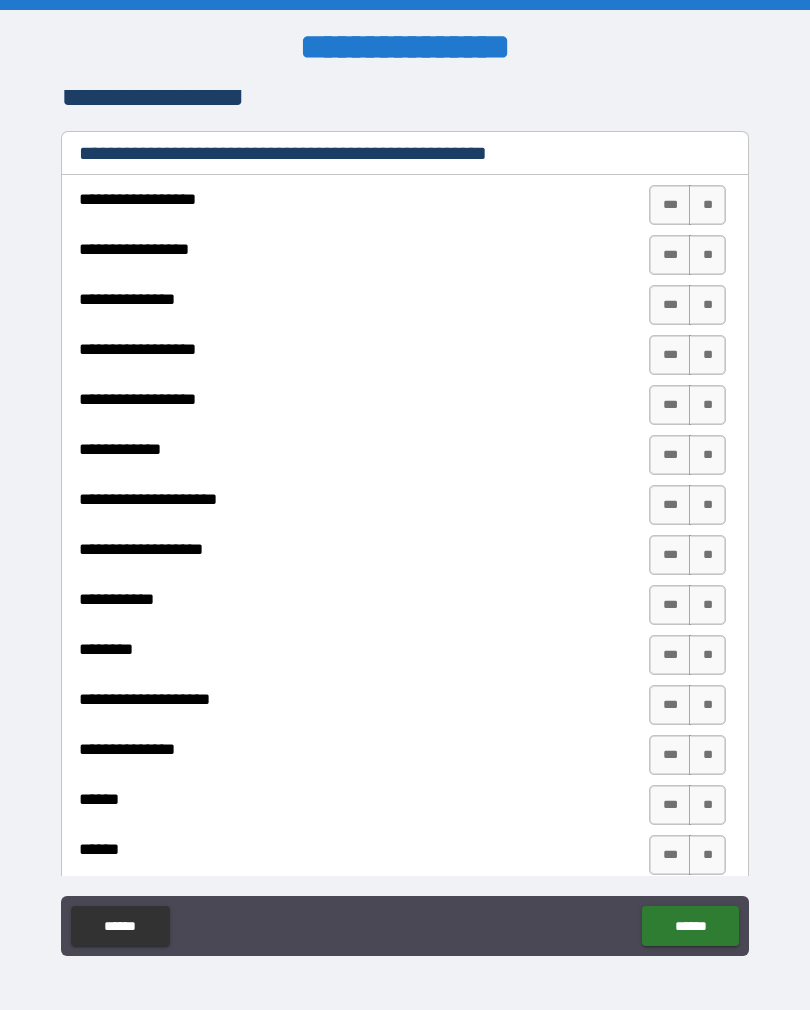 click on "***" at bounding box center [670, 355] 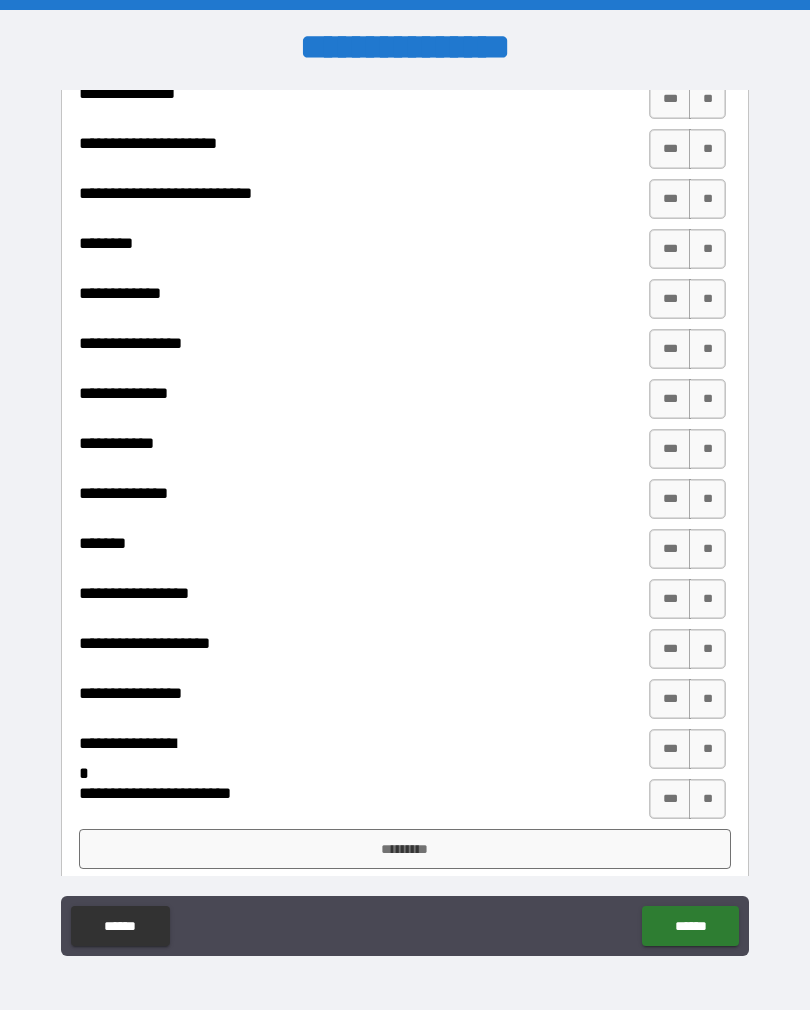 scroll, scrollTop: 4649, scrollLeft: 0, axis: vertical 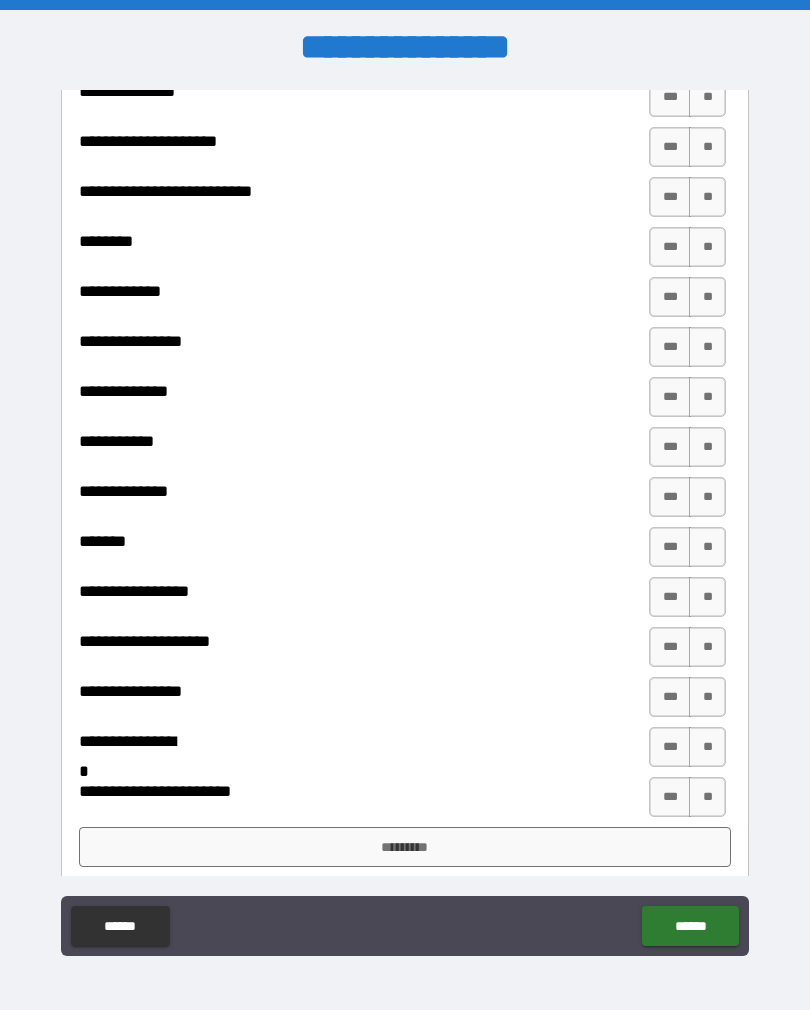 click on "******" at bounding box center (690, 926) 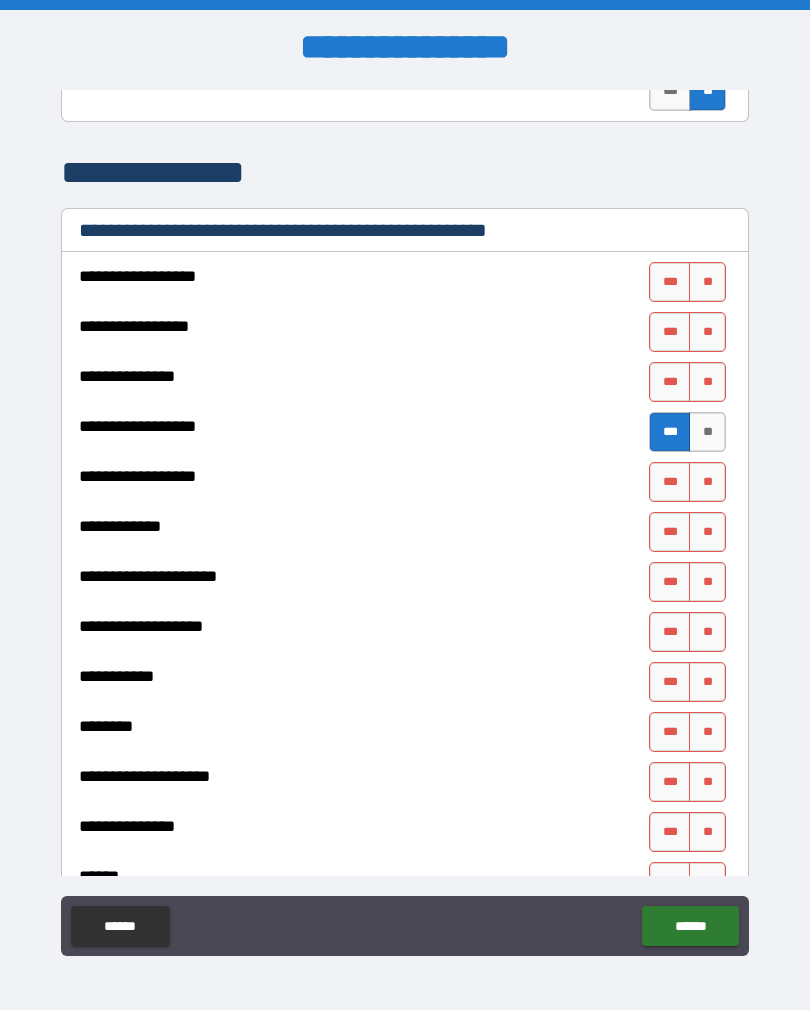 scroll, scrollTop: 3514, scrollLeft: 0, axis: vertical 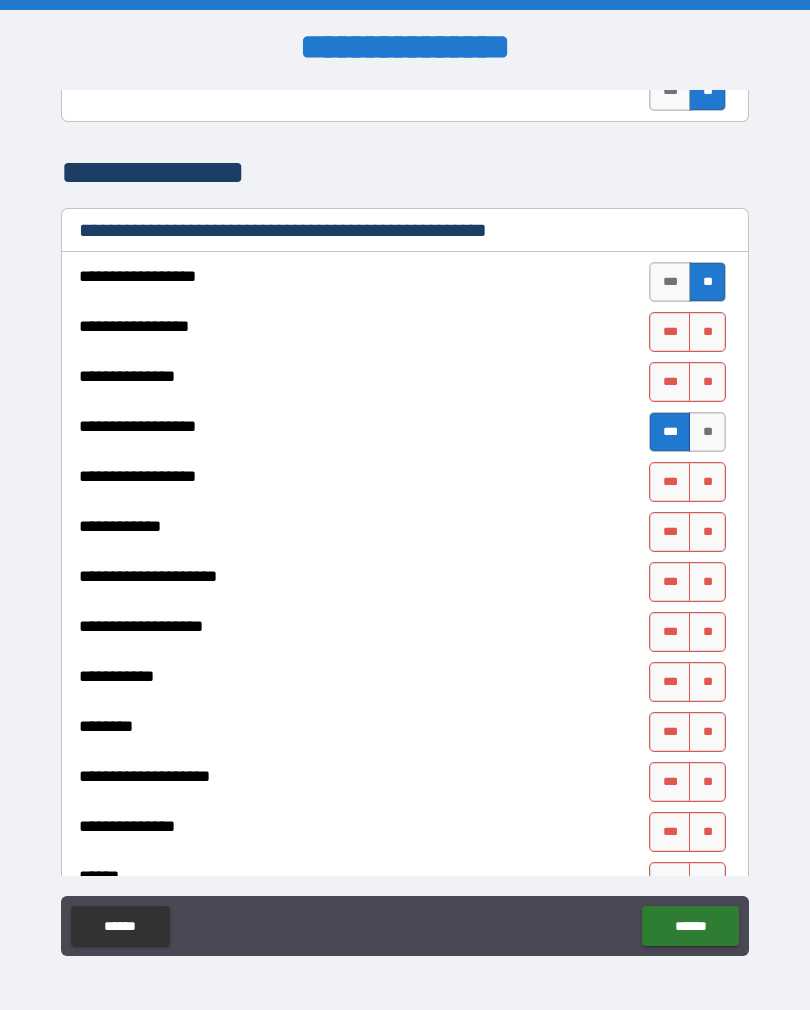 click on "**" at bounding box center [707, 332] 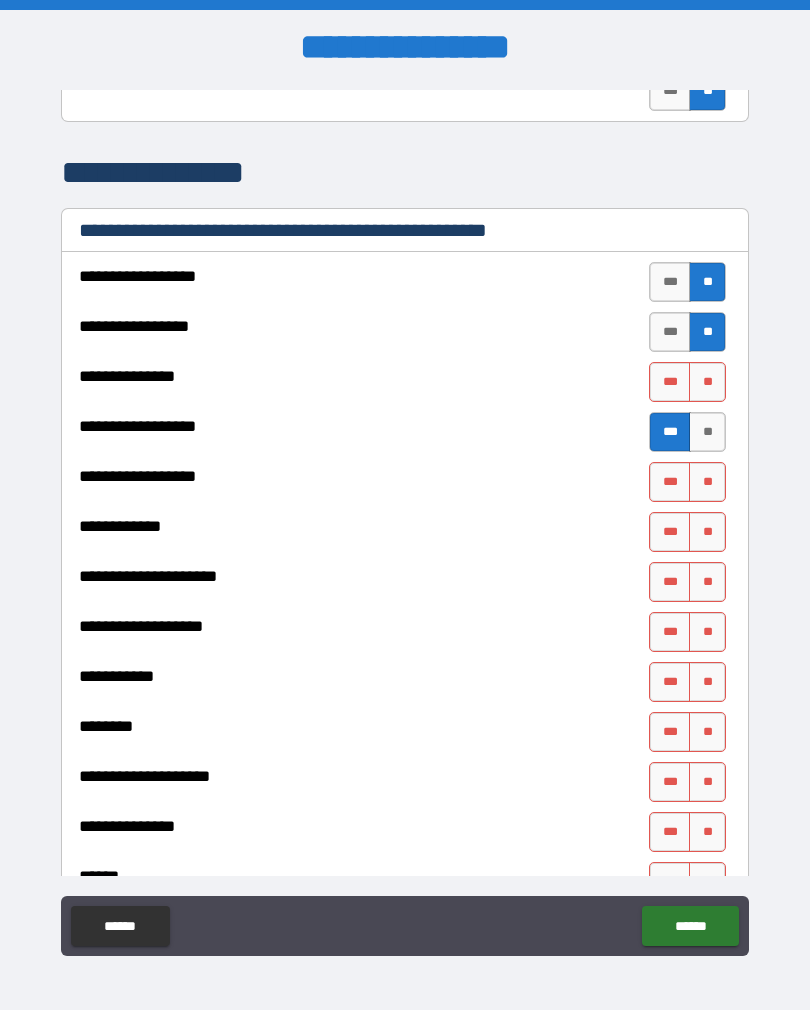 click on "**" at bounding box center [707, 382] 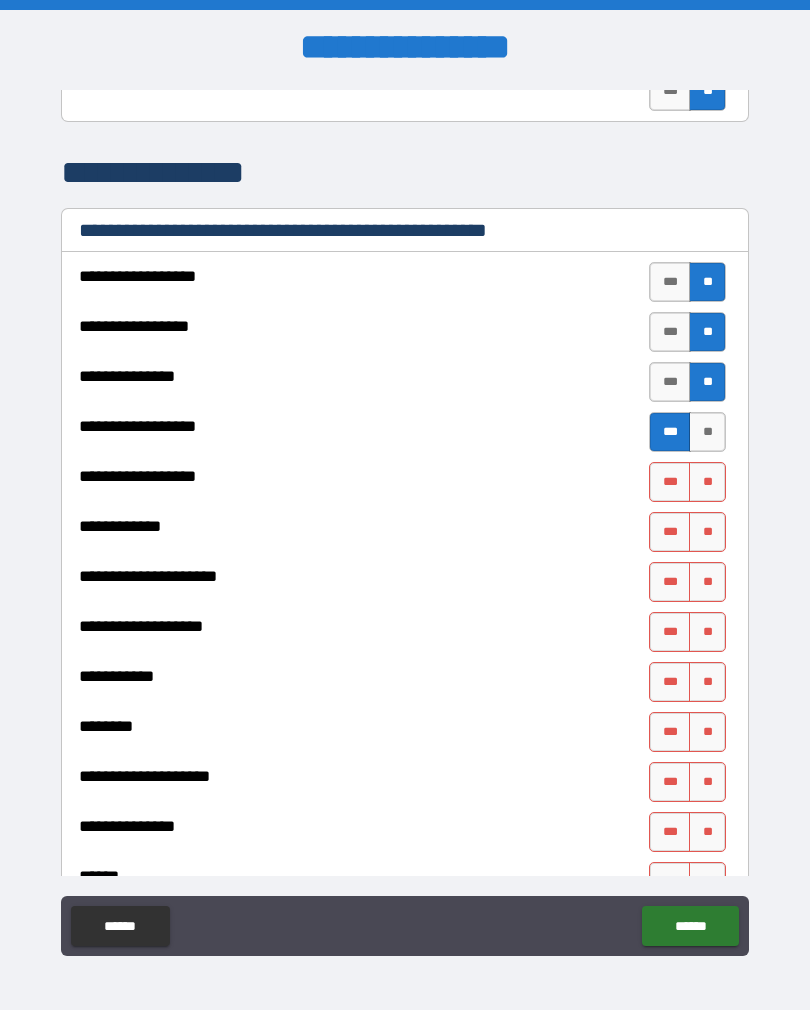 click on "**" at bounding box center [707, 482] 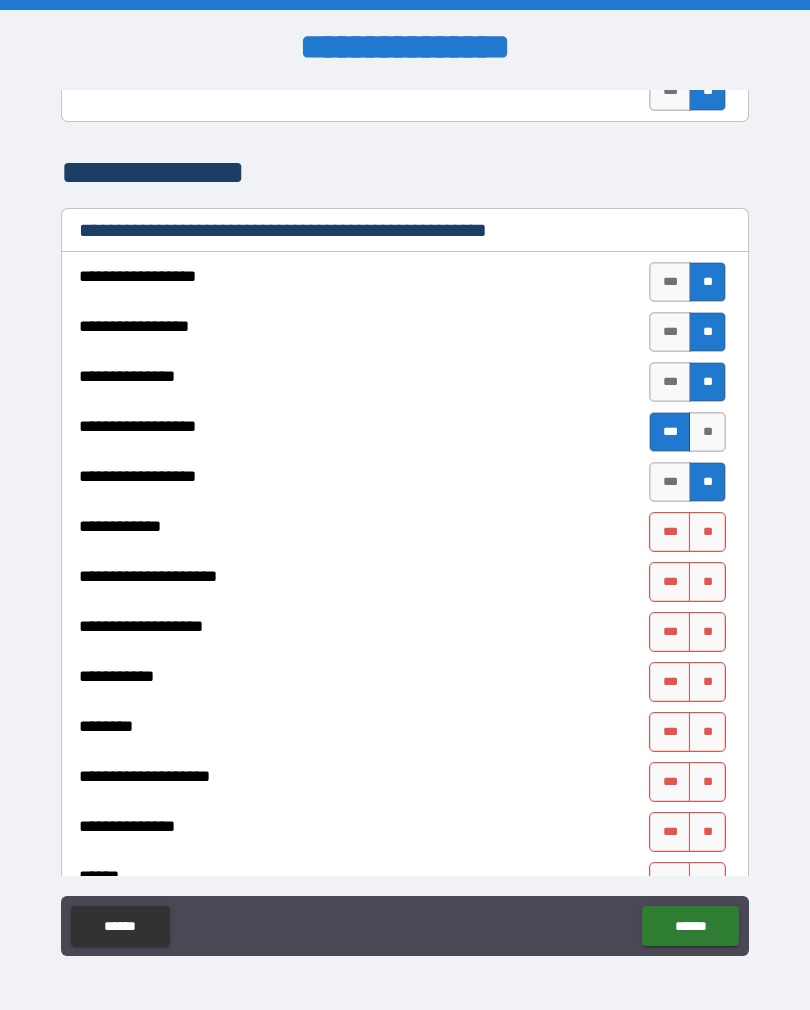 click on "**" at bounding box center [707, 532] 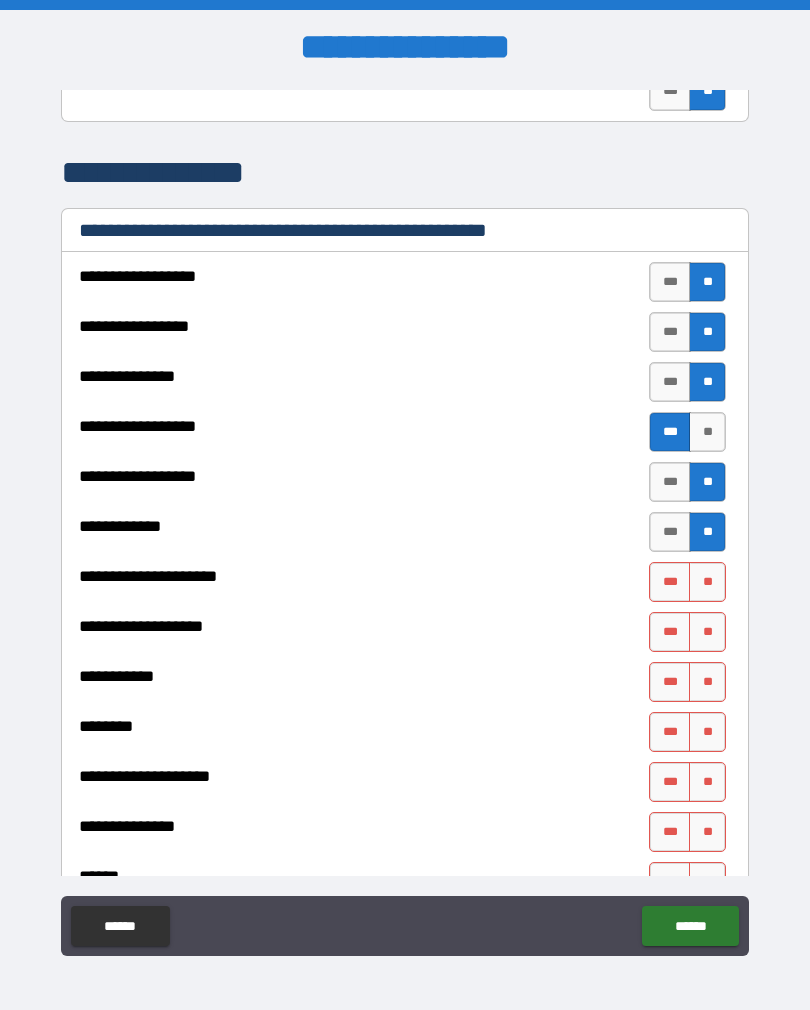 click on "**" at bounding box center [707, 582] 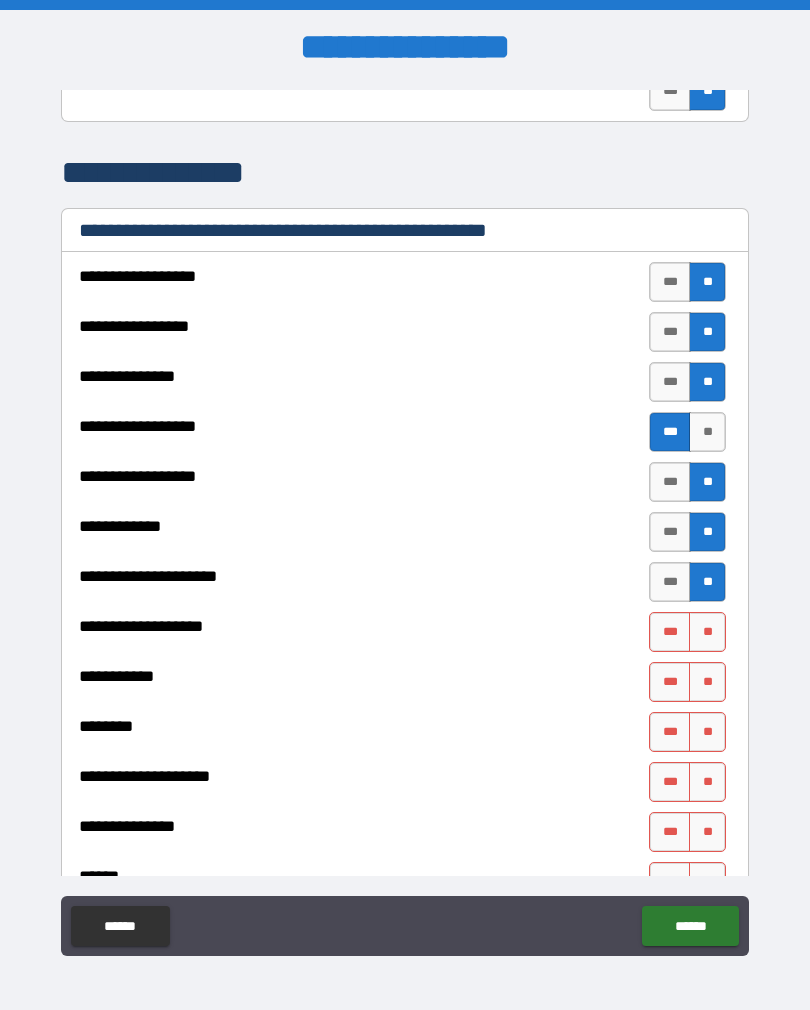 click on "**" at bounding box center (707, 632) 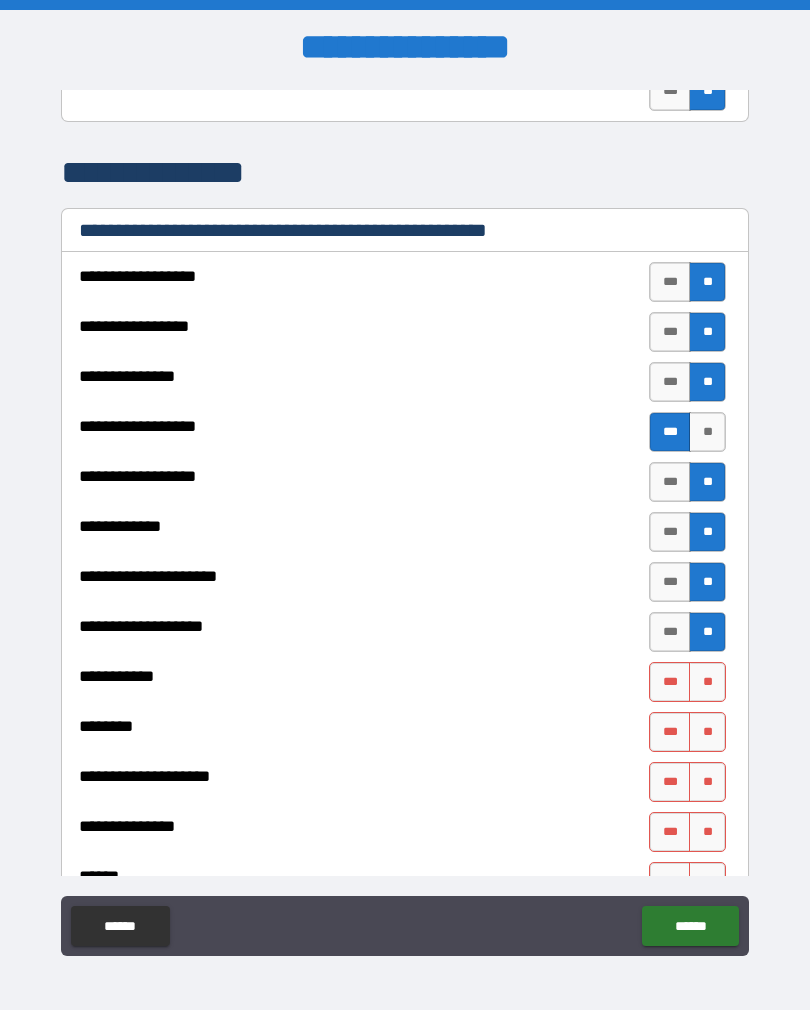 click on "**" at bounding box center (707, 682) 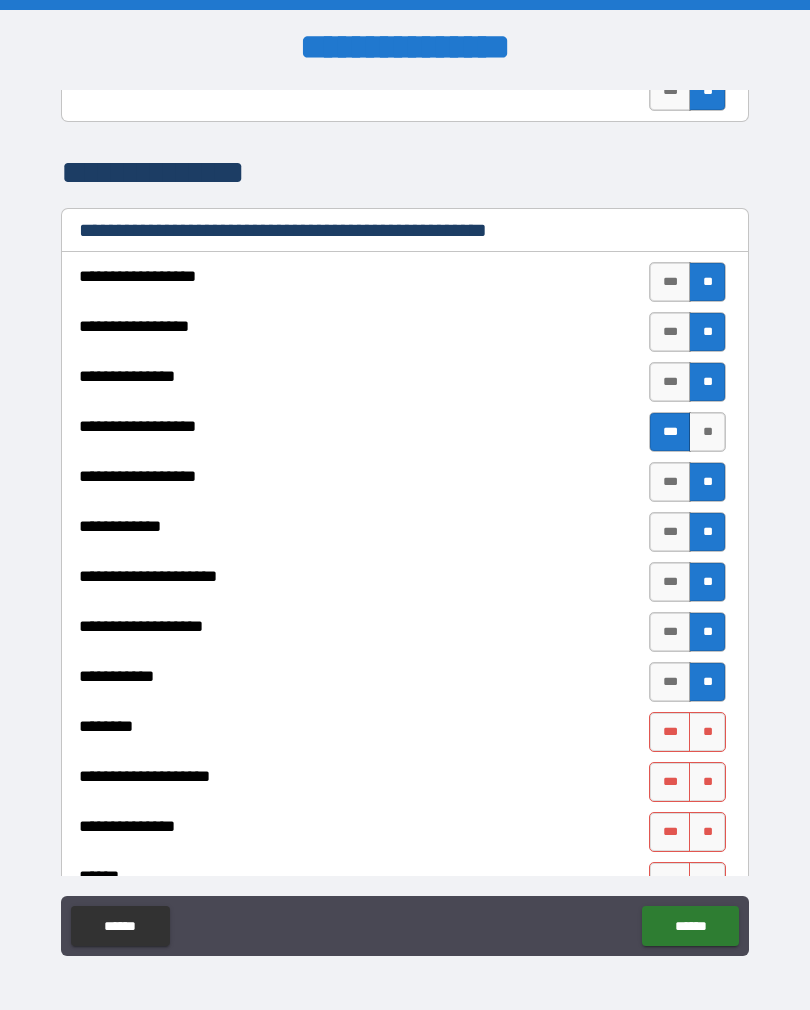 click on "**" at bounding box center (707, 732) 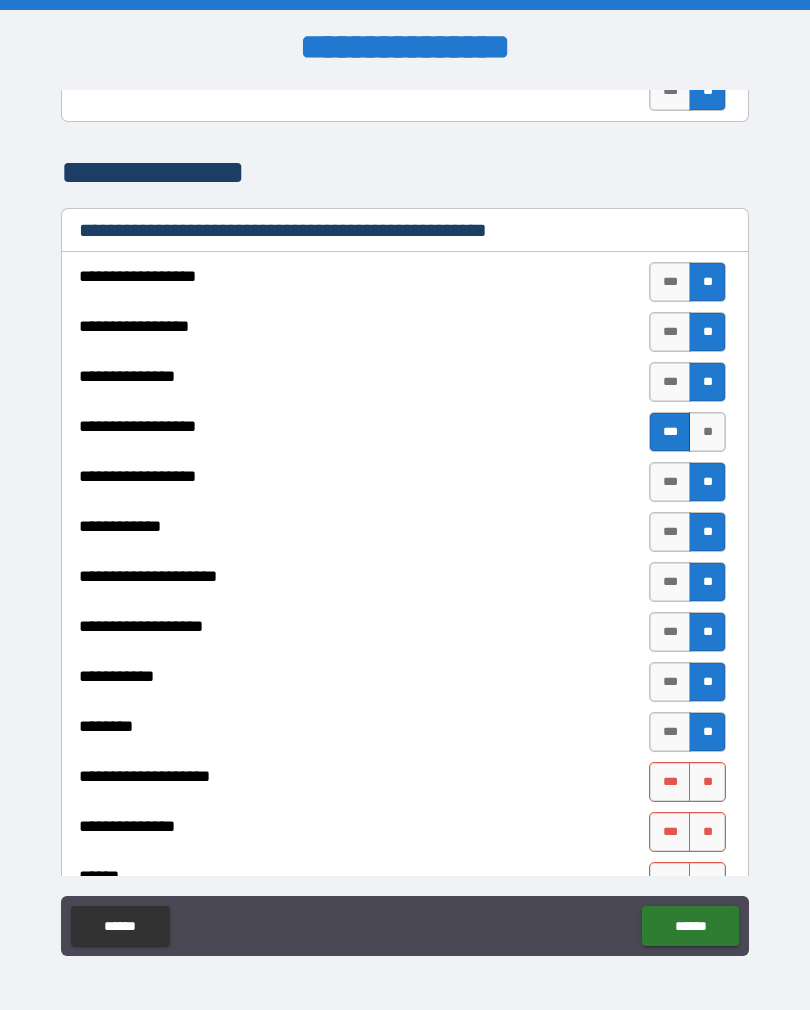 click on "**" at bounding box center (707, 782) 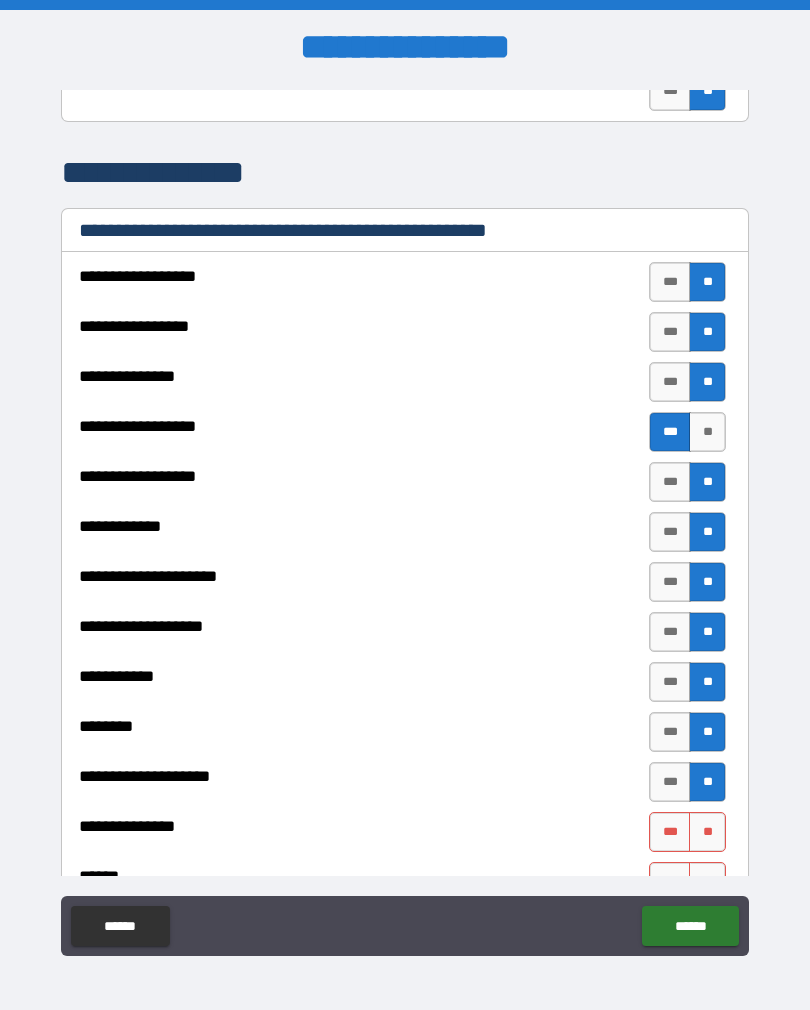 click on "**" at bounding box center (707, 832) 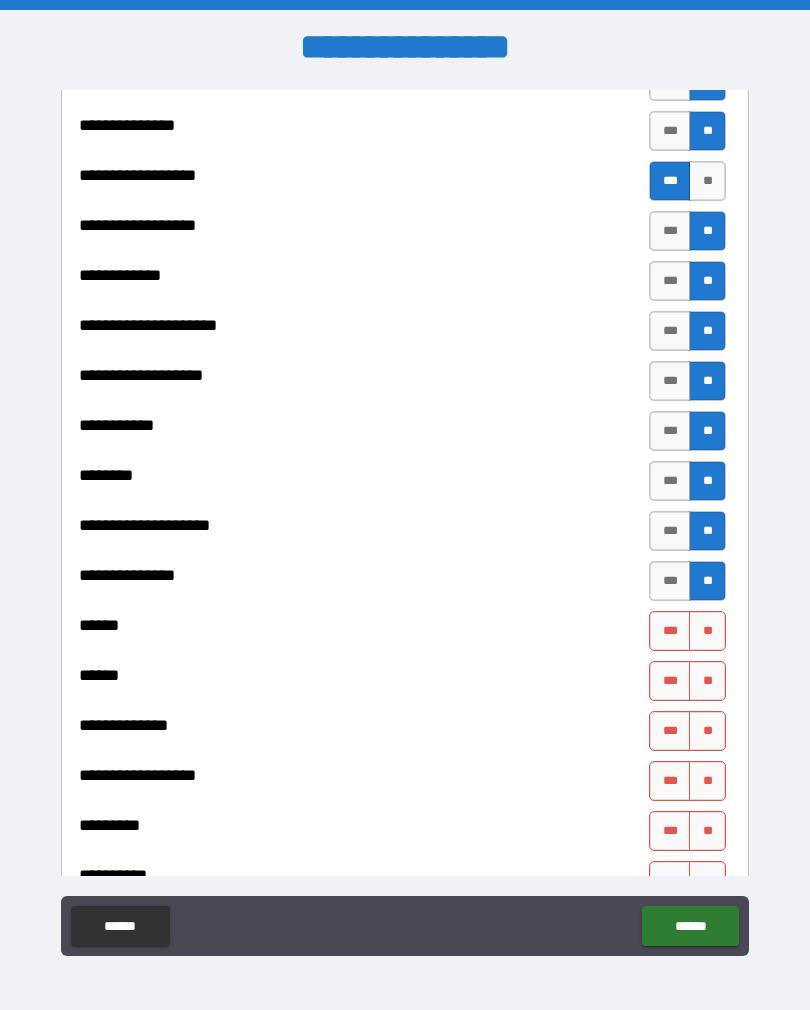 scroll, scrollTop: 3766, scrollLeft: 0, axis: vertical 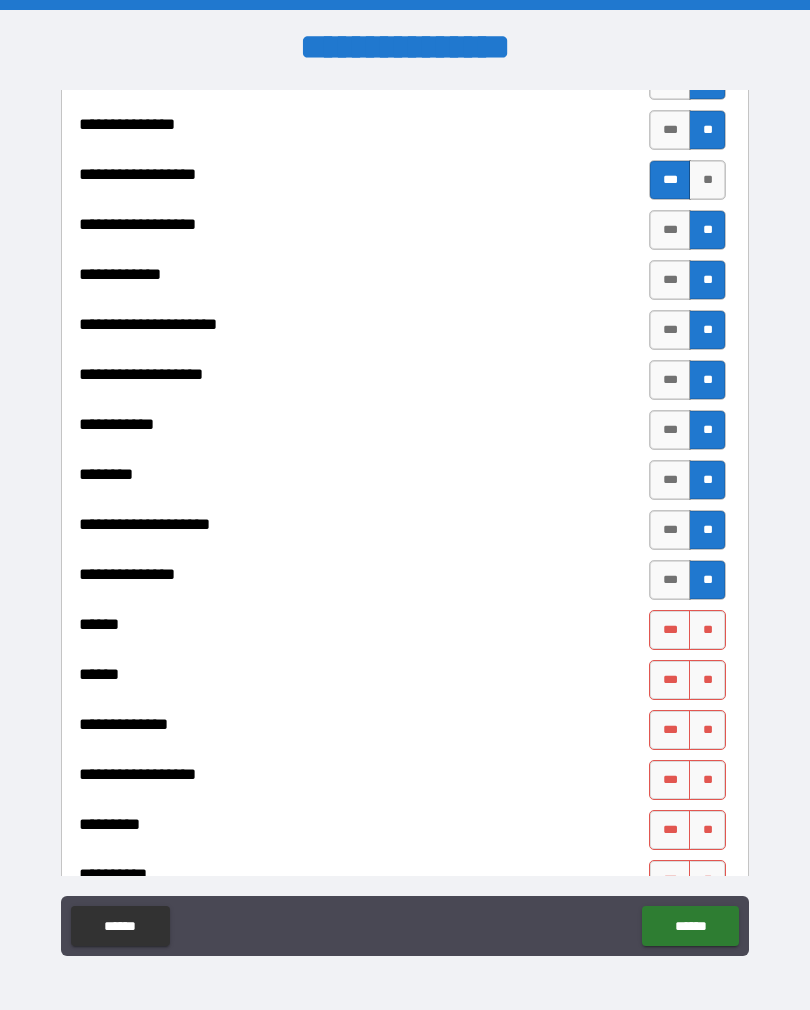 click on "**" at bounding box center (707, 630) 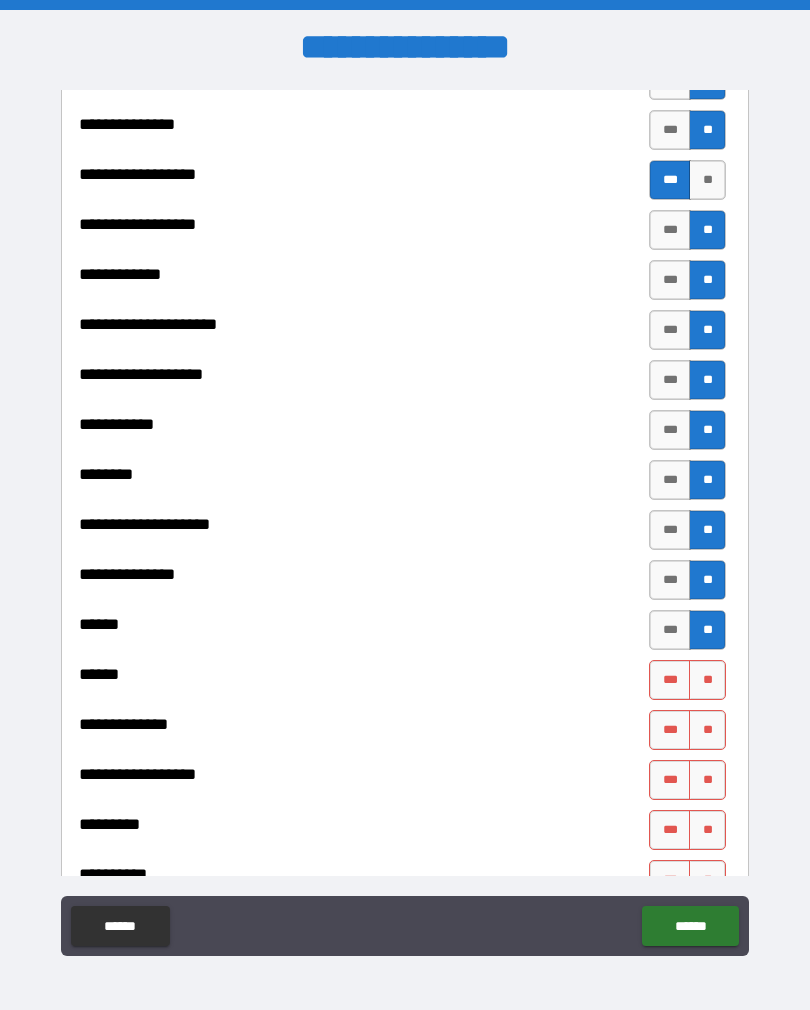 click on "**" at bounding box center [707, 680] 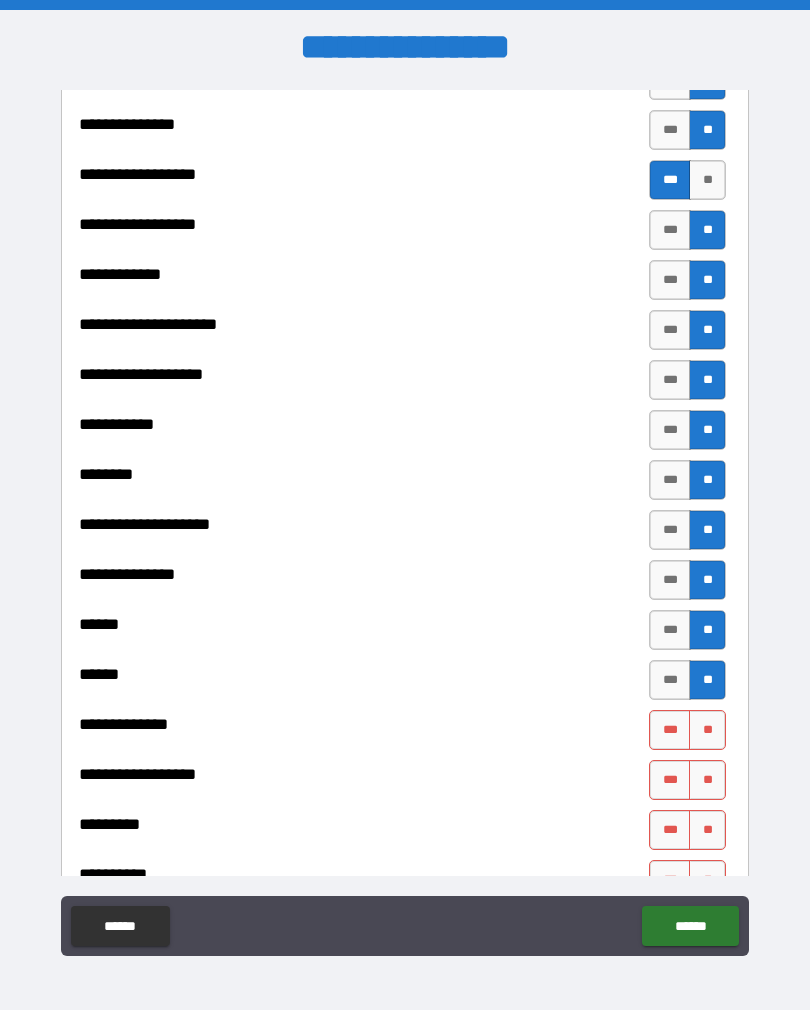 click on "**" at bounding box center (707, 730) 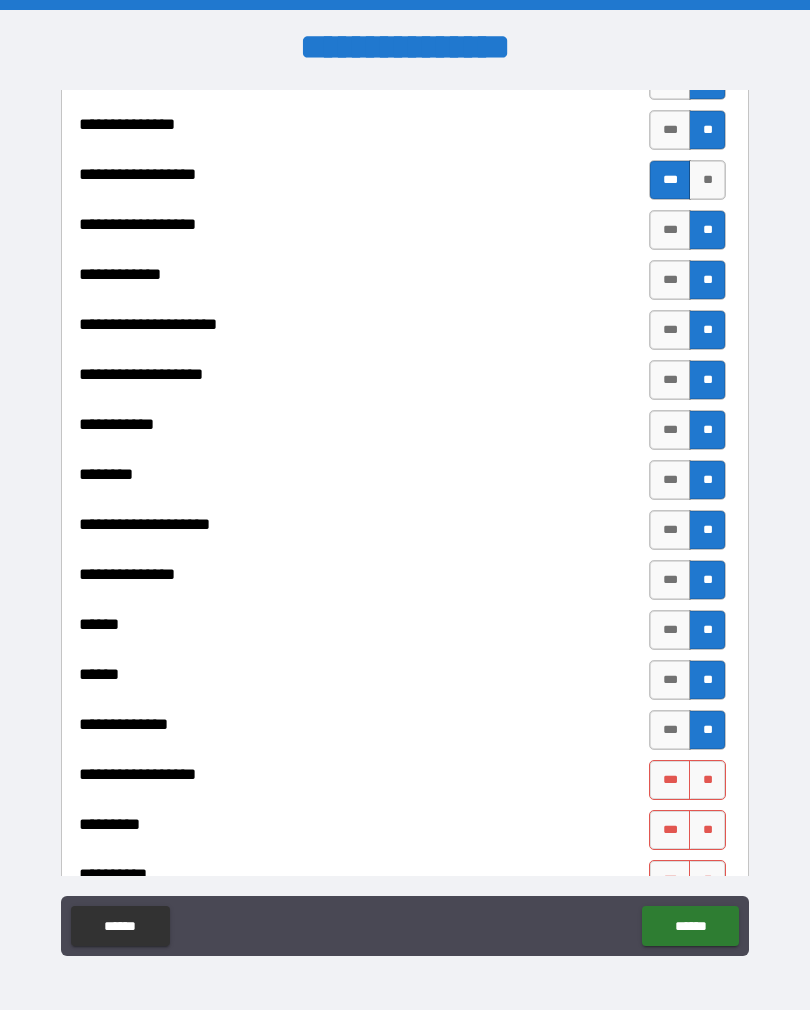 click on "**" at bounding box center (707, 780) 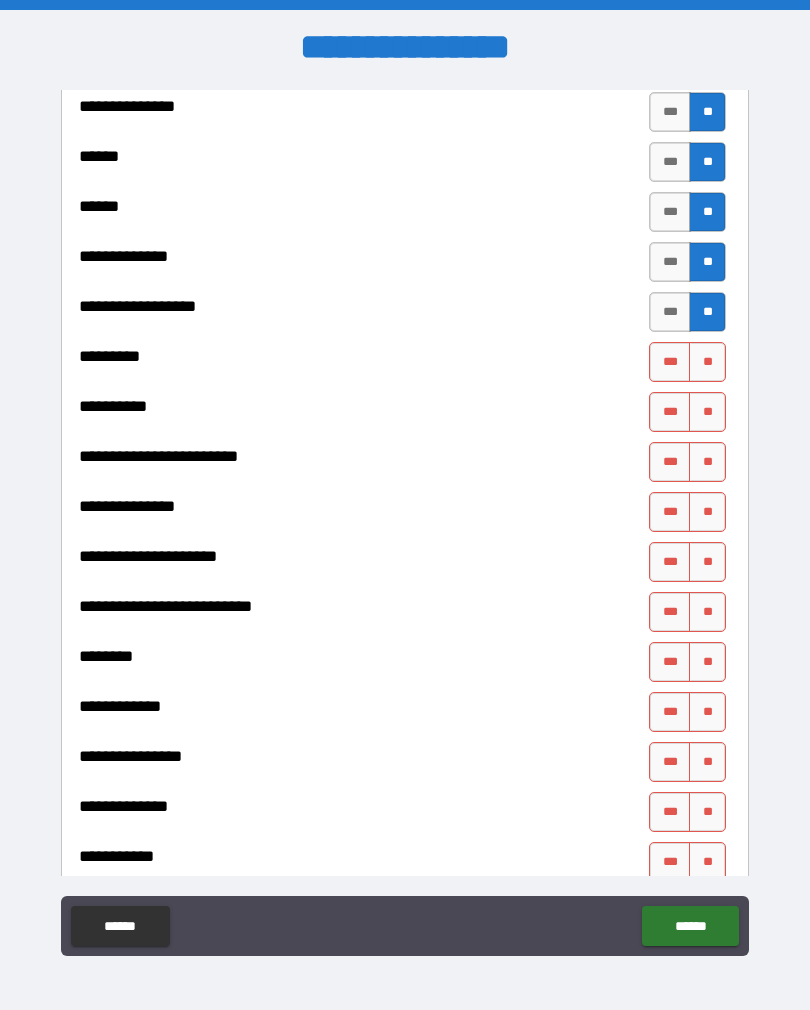 scroll, scrollTop: 4235, scrollLeft: 0, axis: vertical 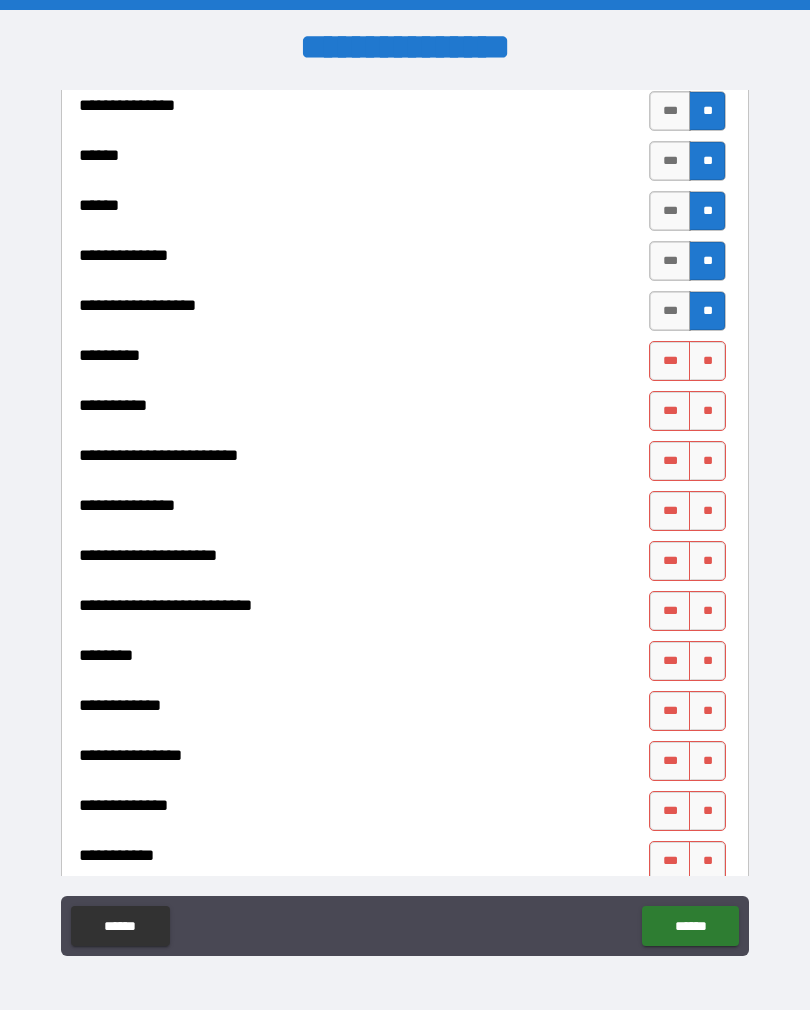 click on "**" at bounding box center (707, 361) 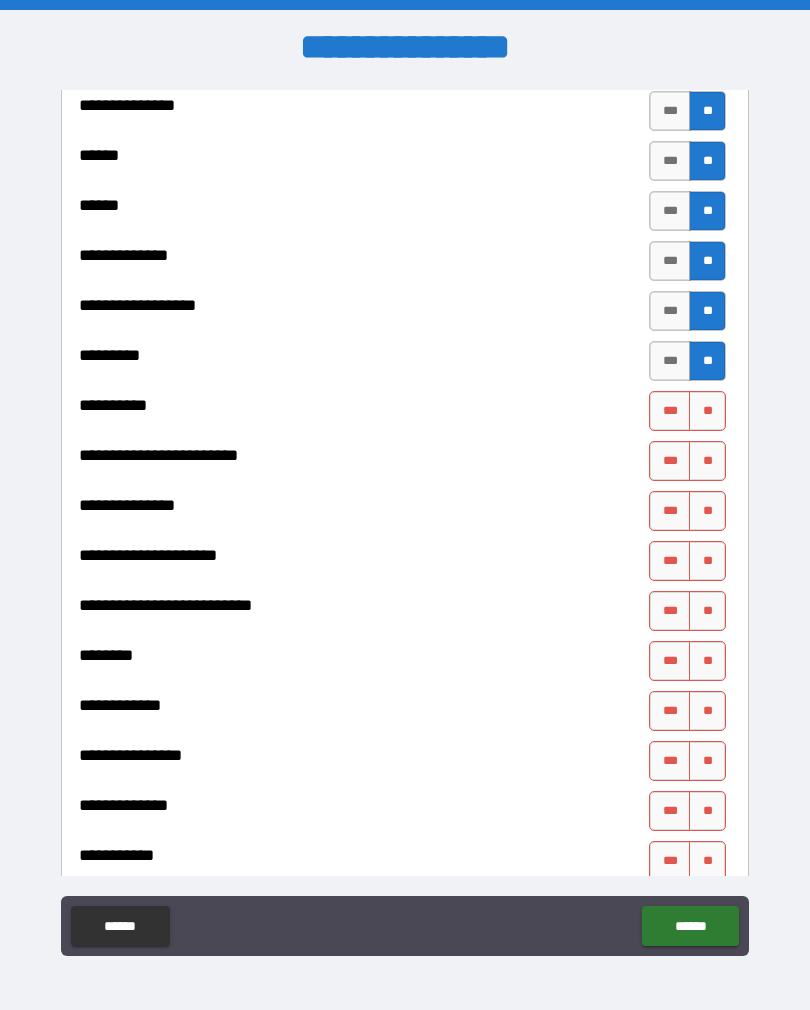 click on "**" at bounding box center [707, 411] 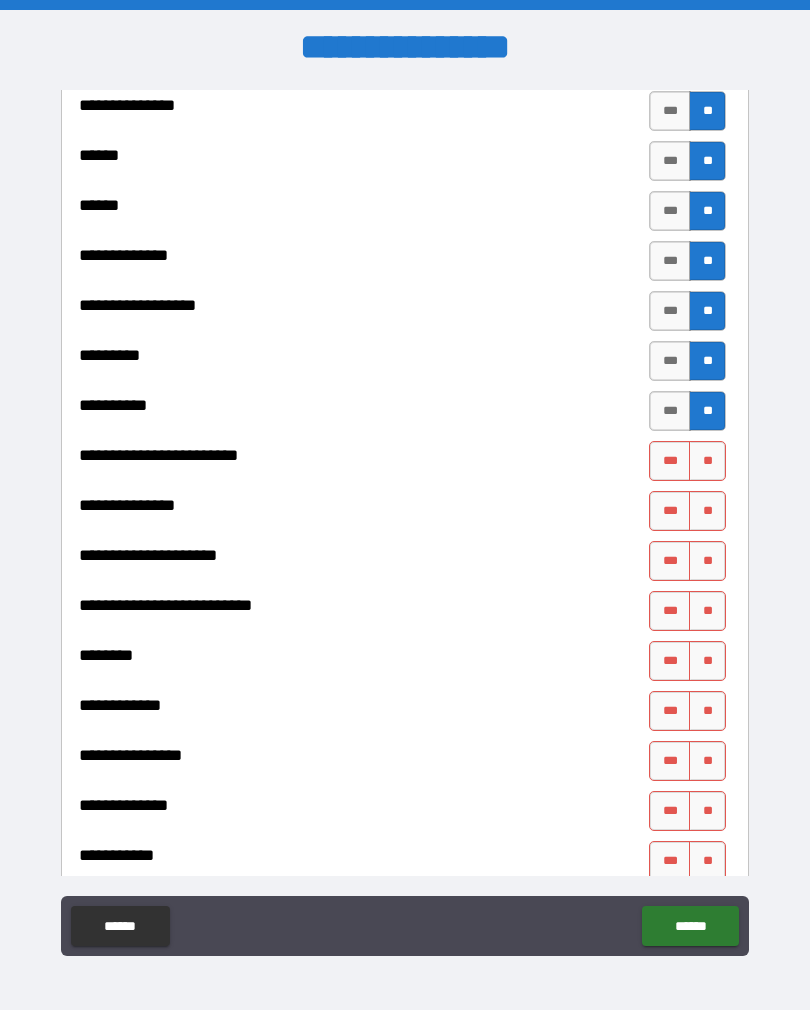 click on "**" at bounding box center [707, 461] 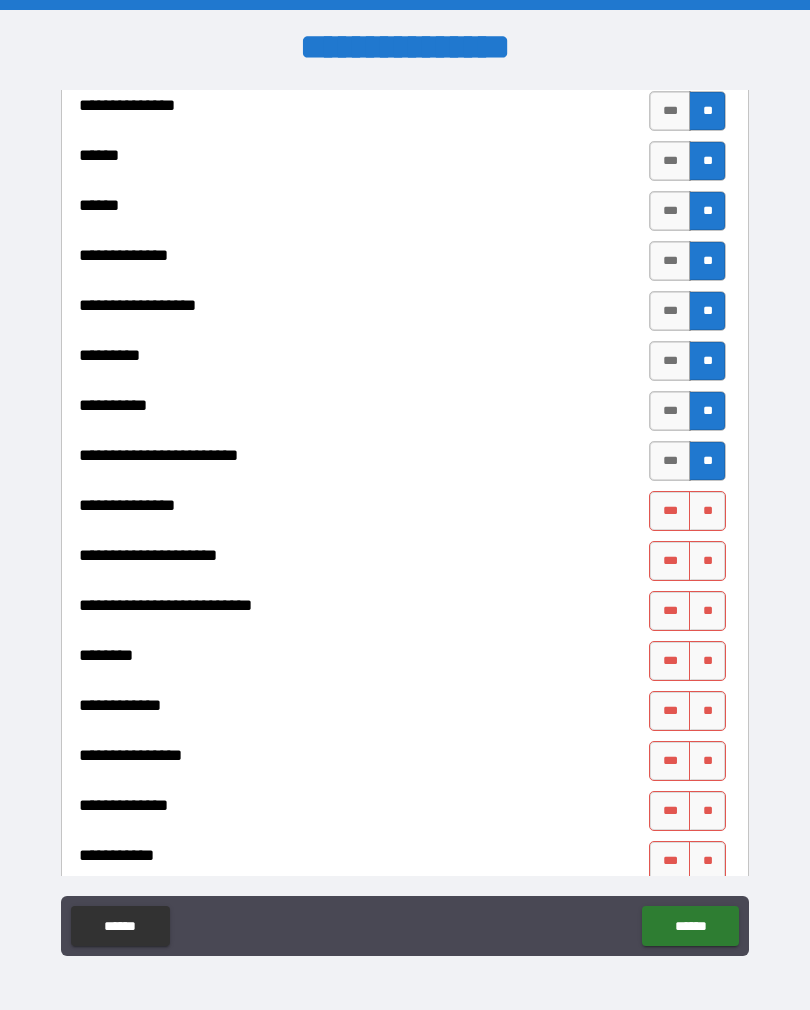 click on "**" at bounding box center (707, 511) 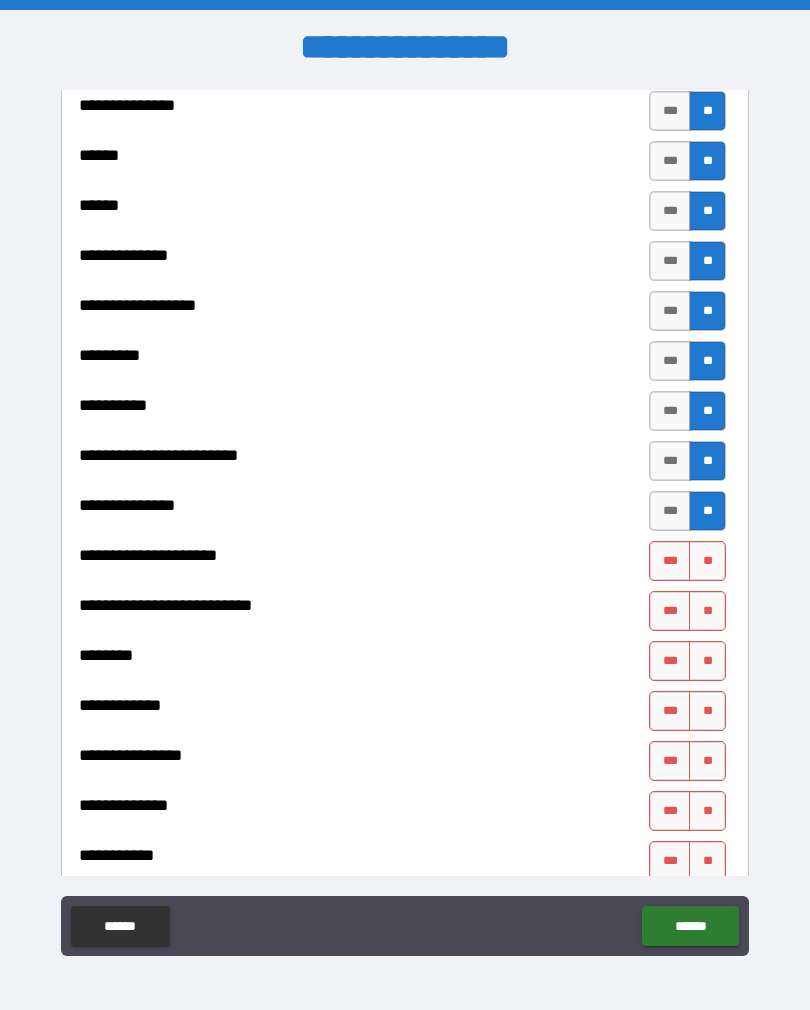 click on "**" at bounding box center [707, 561] 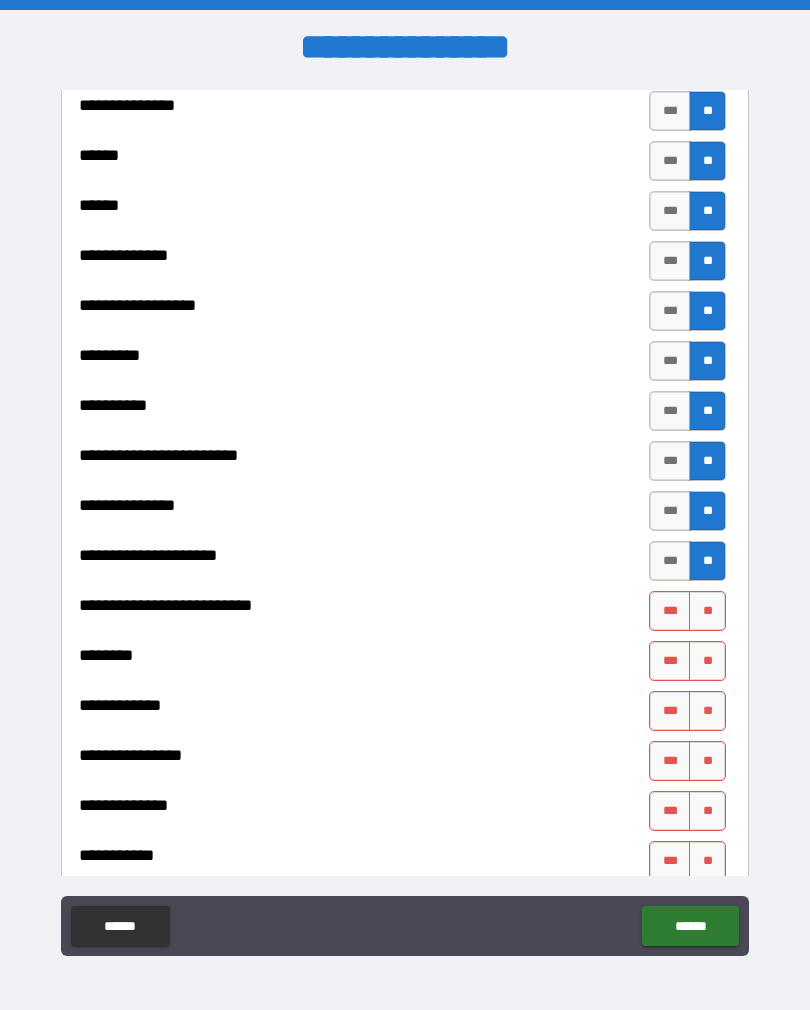 click on "**" at bounding box center (707, 611) 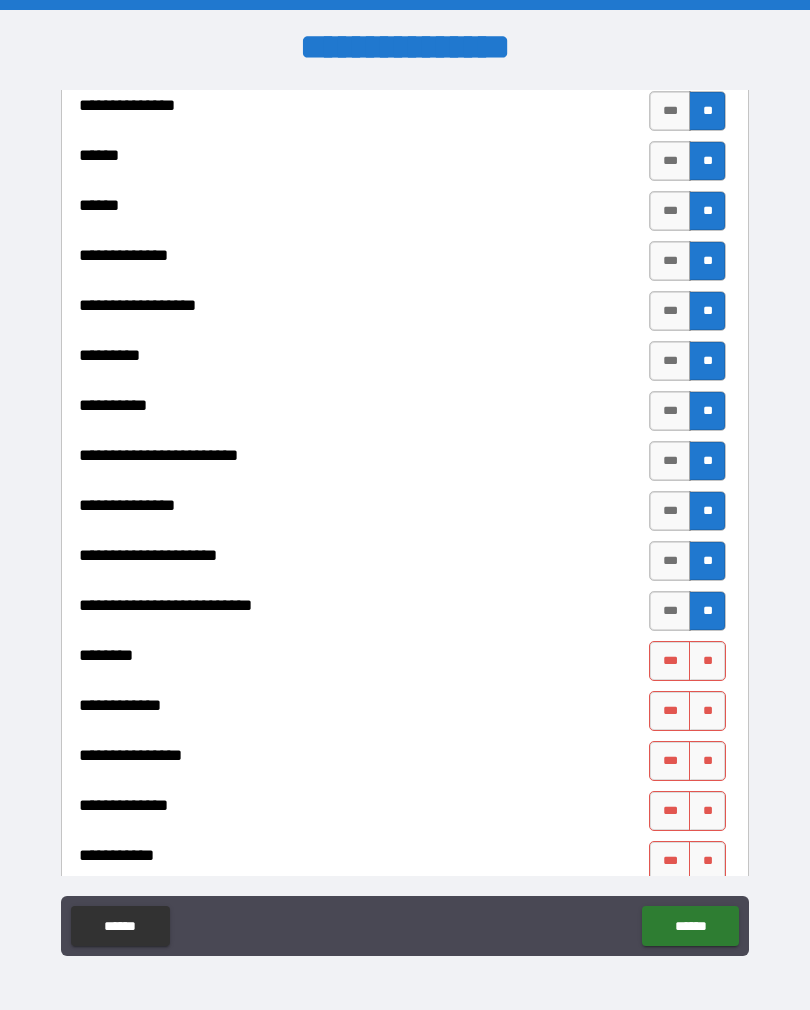 click on "**" at bounding box center [707, 661] 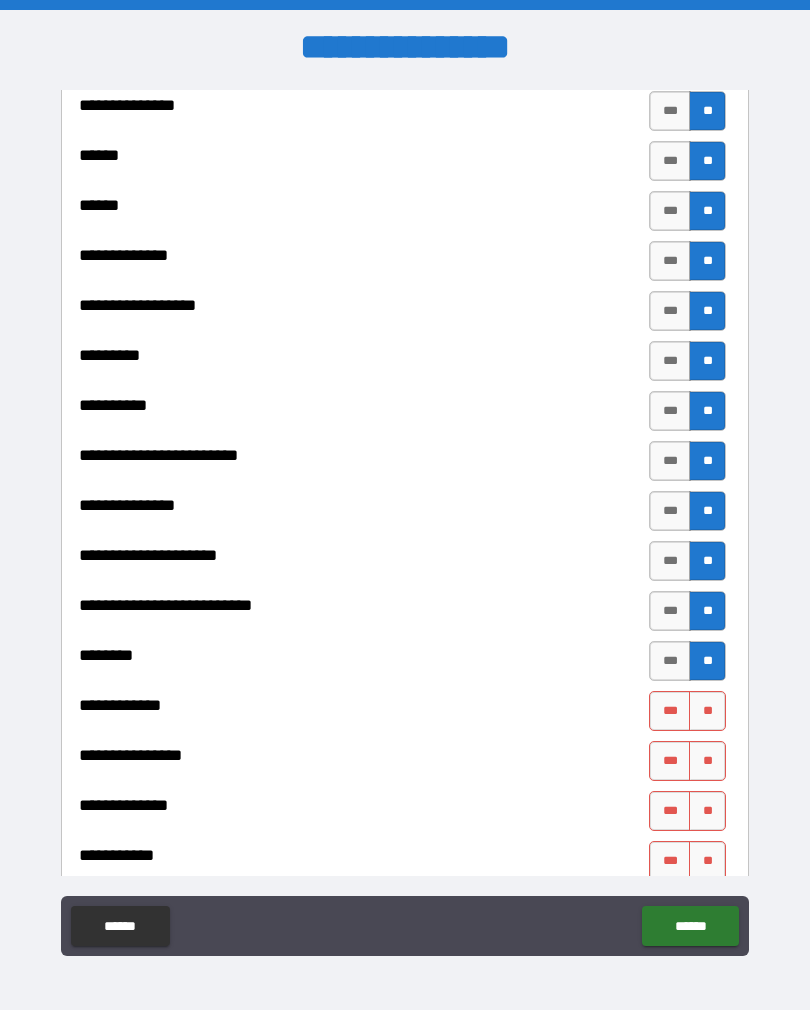 click on "**" at bounding box center [707, 711] 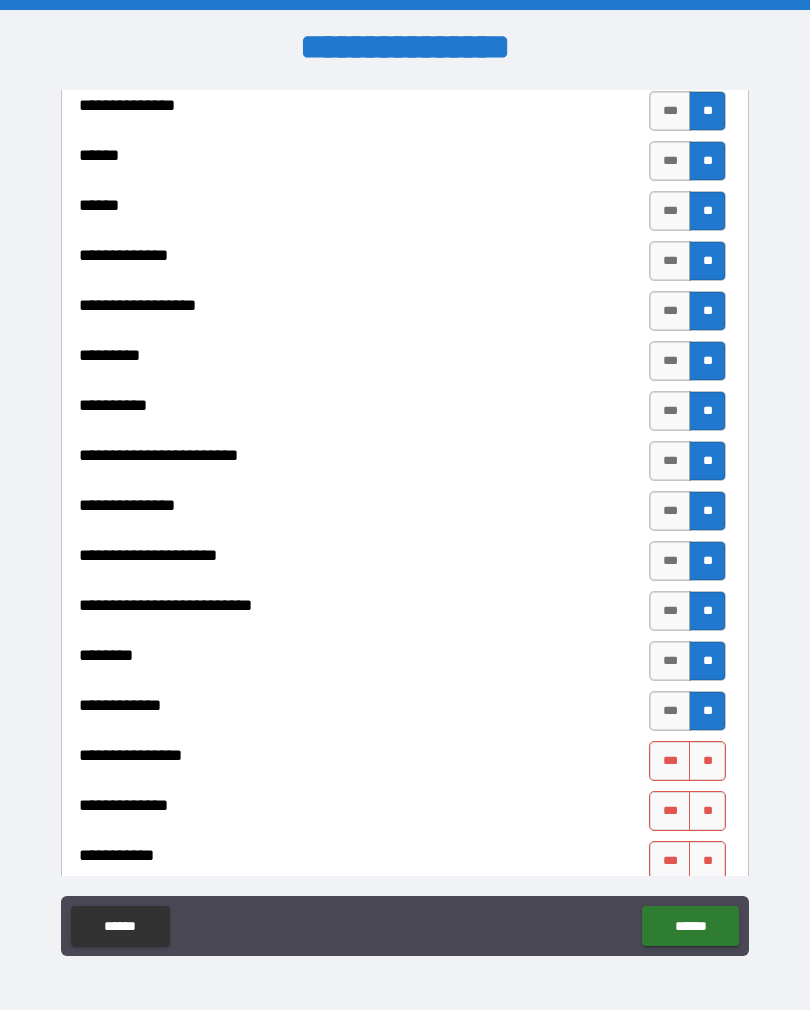 click on "**" at bounding box center (707, 761) 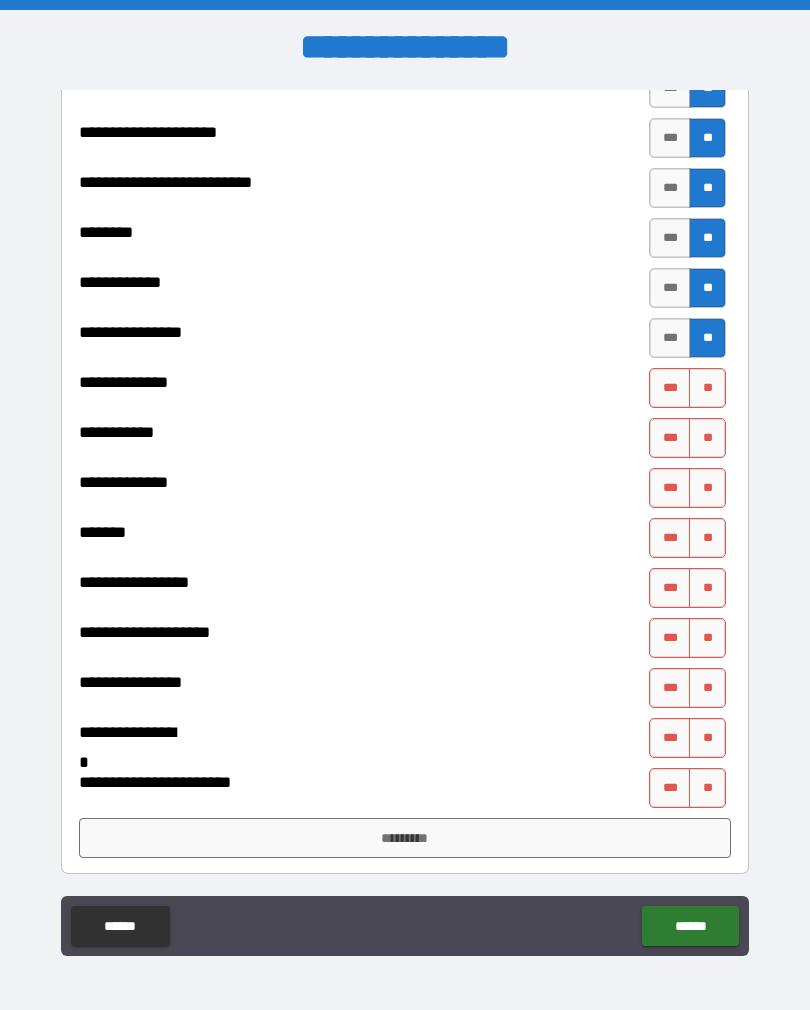 scroll, scrollTop: 4659, scrollLeft: 0, axis: vertical 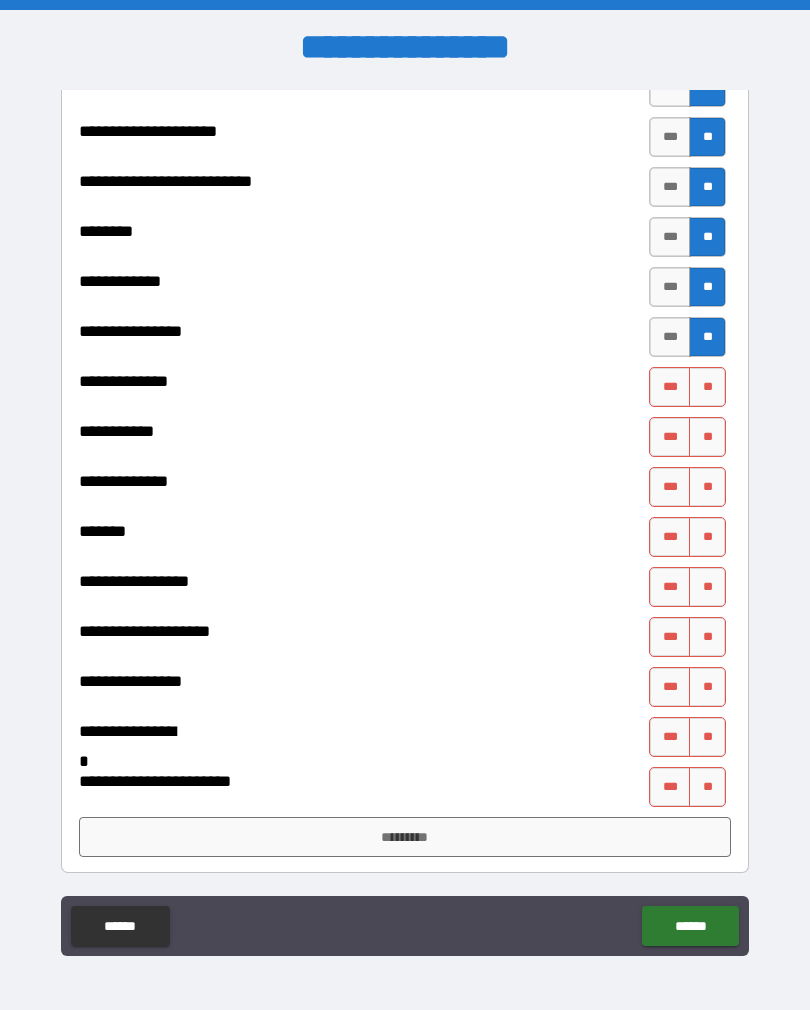 click on "**" at bounding box center (707, 387) 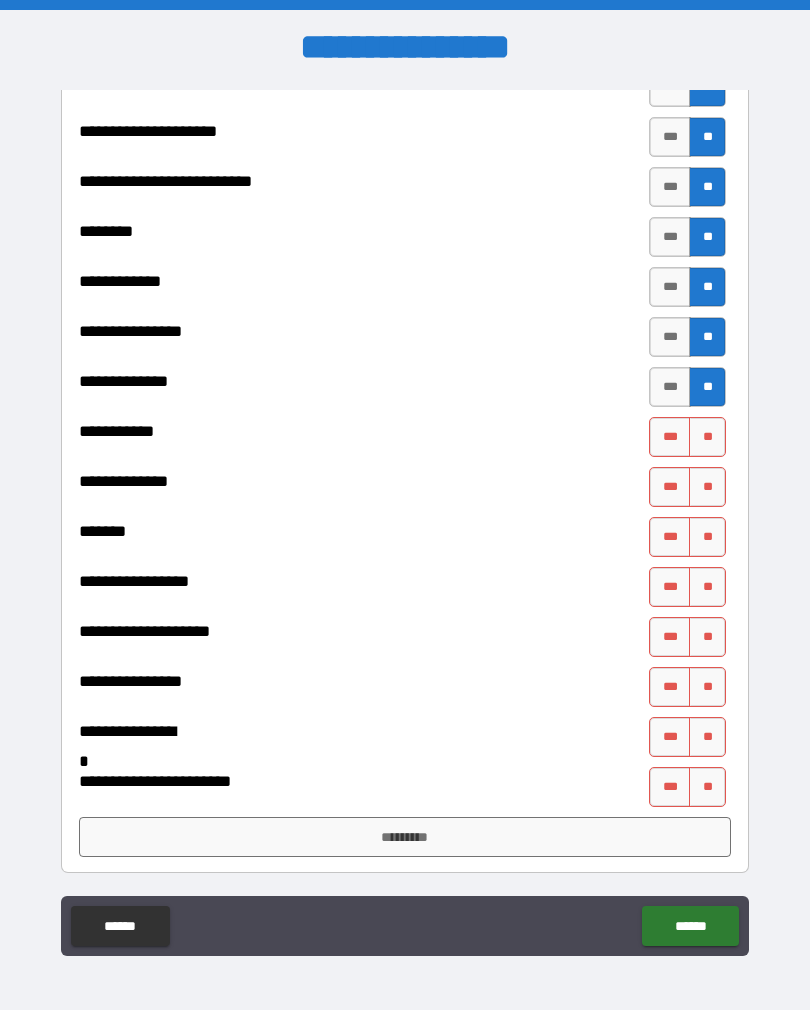 click on "**" at bounding box center (707, 437) 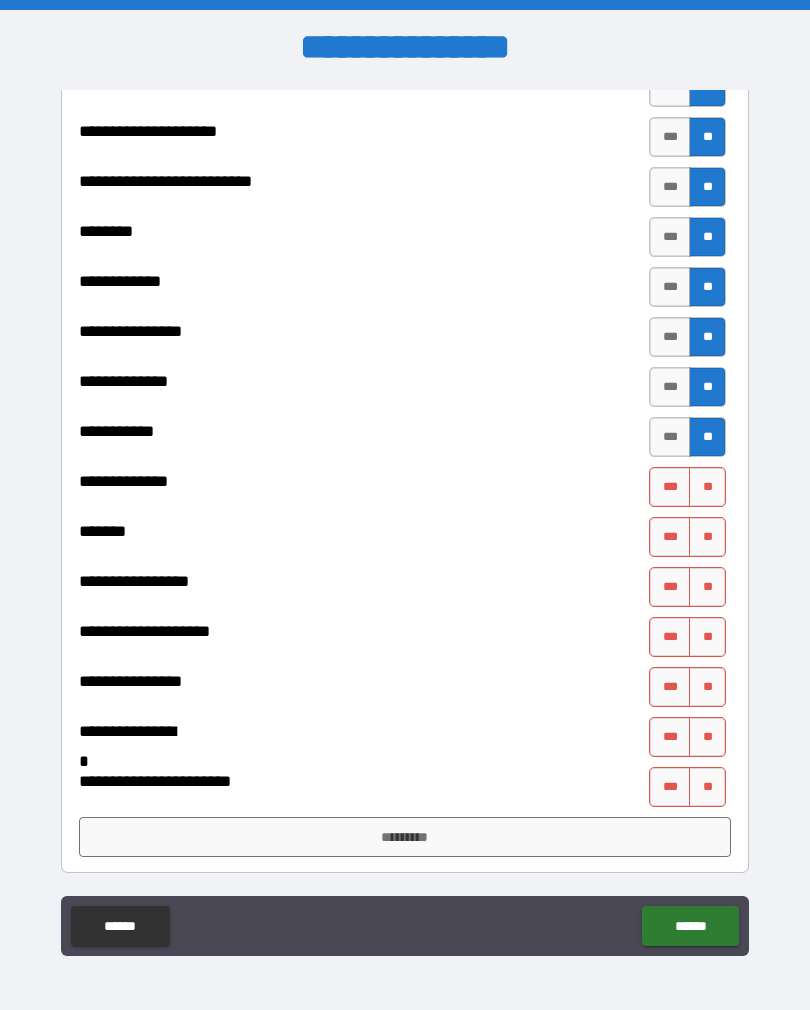 click on "**" at bounding box center (707, 487) 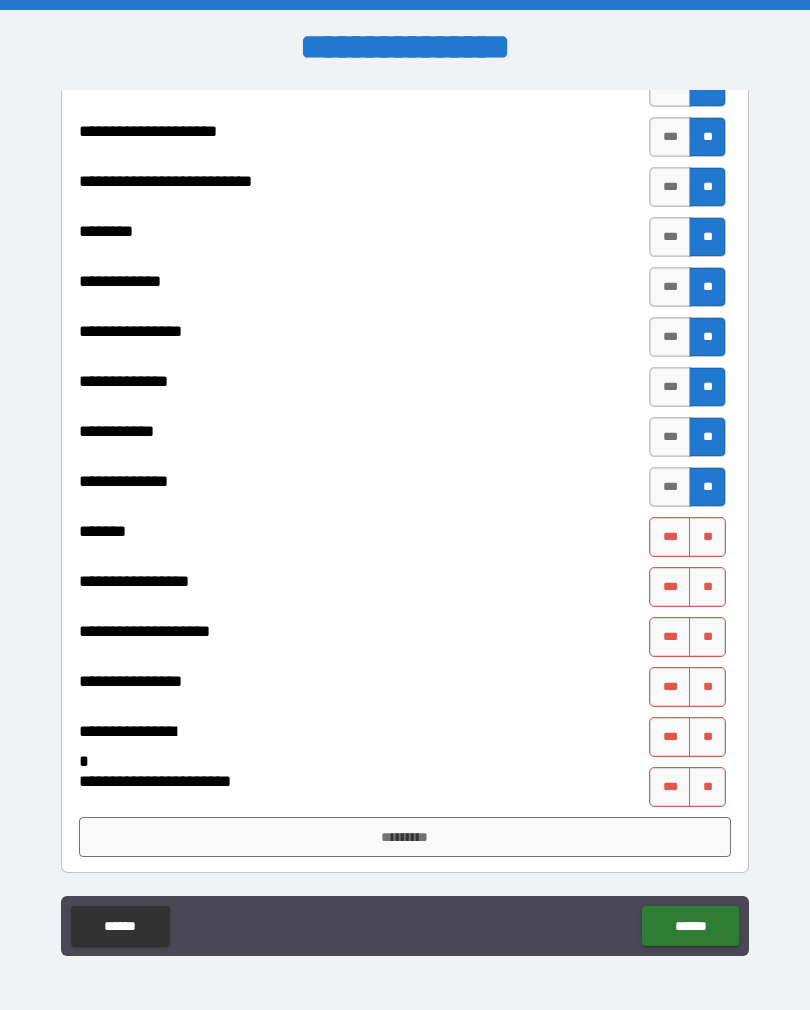 click on "**" at bounding box center (707, 537) 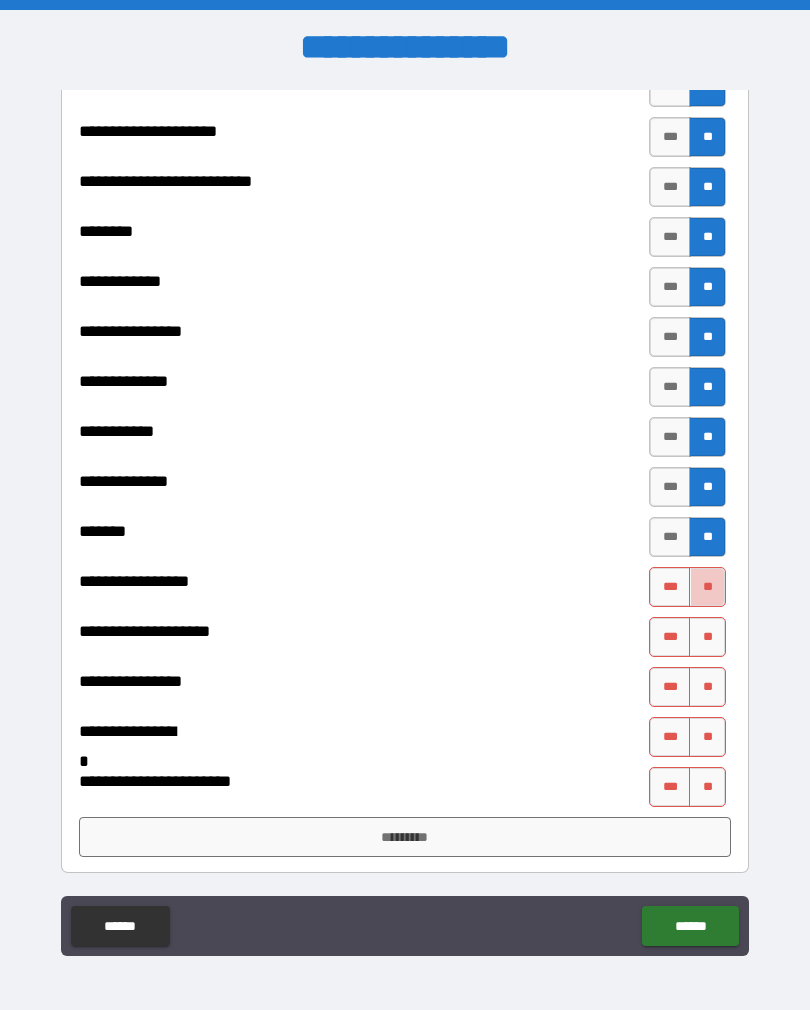 click on "**" at bounding box center (707, 587) 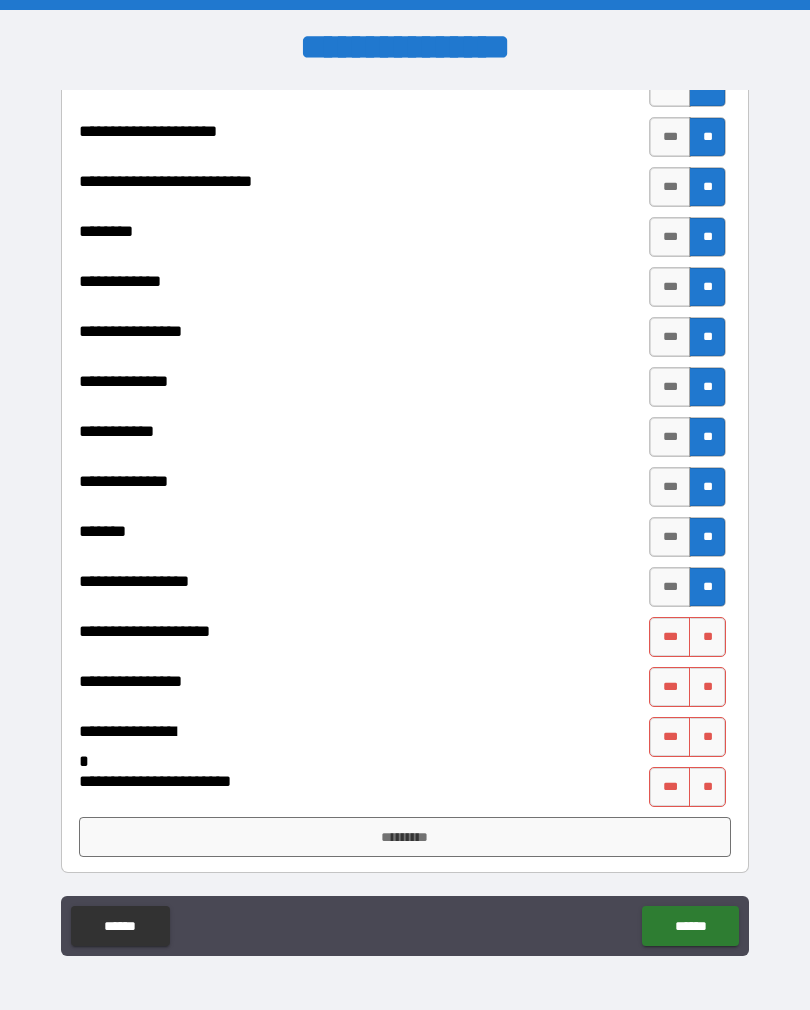 click on "**" at bounding box center [707, 637] 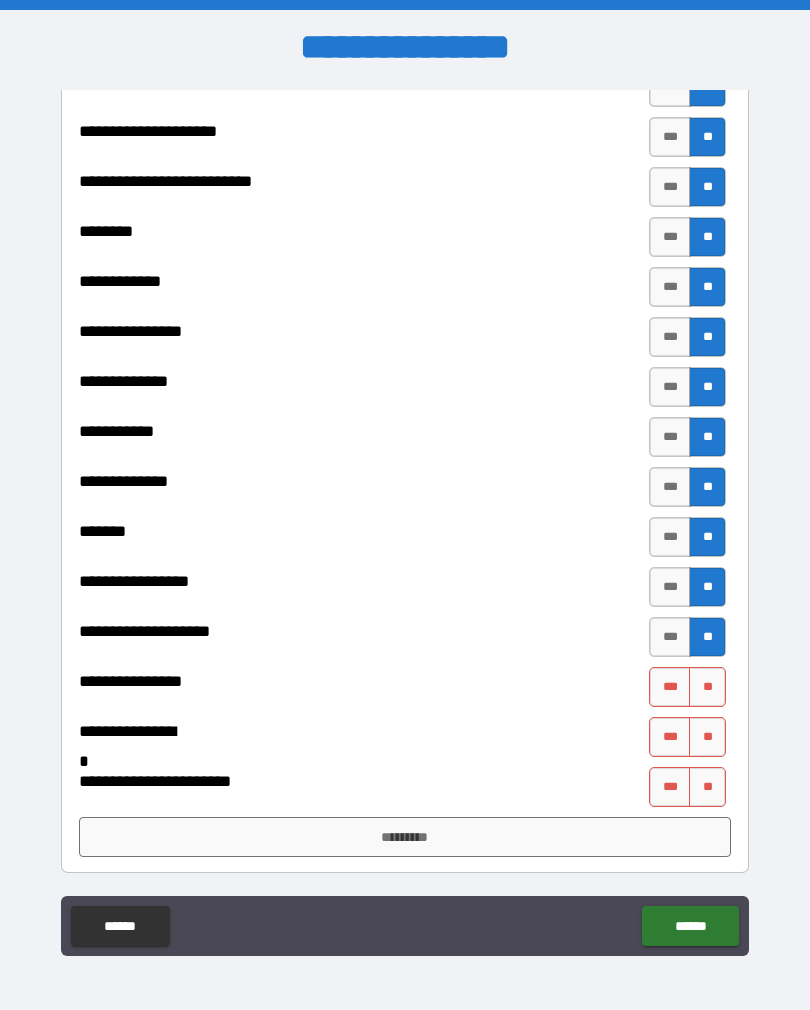 click on "**" at bounding box center (707, 687) 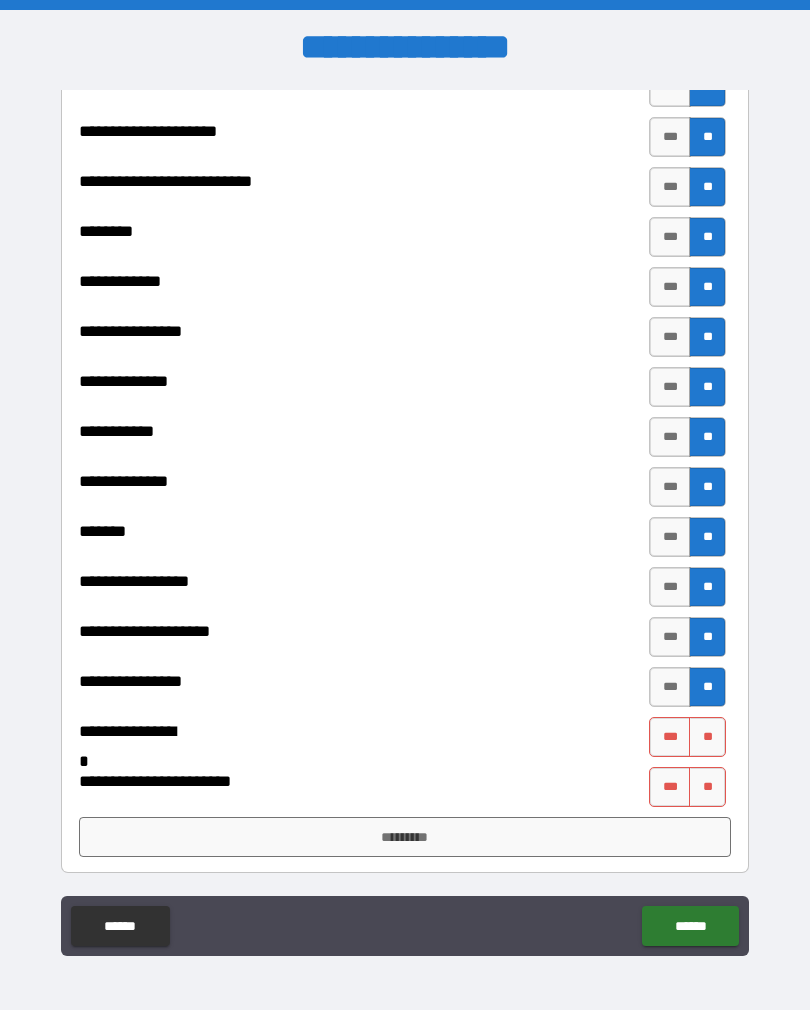 click on "**" at bounding box center [707, 737] 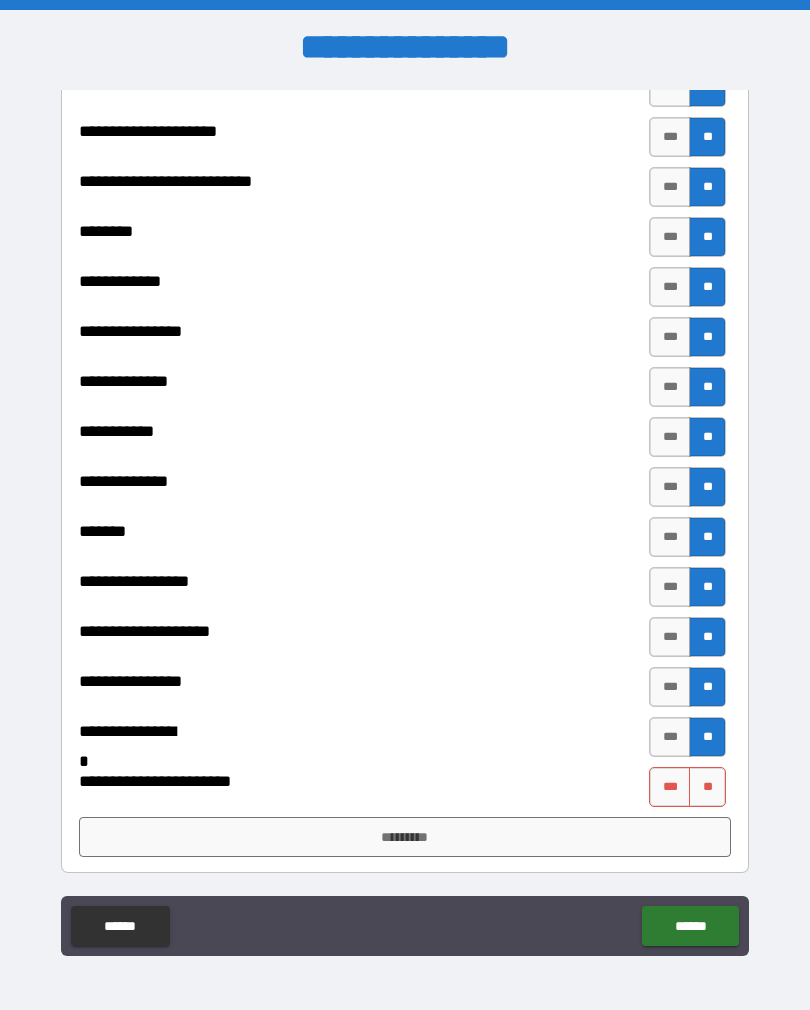 click on "**" at bounding box center (707, 787) 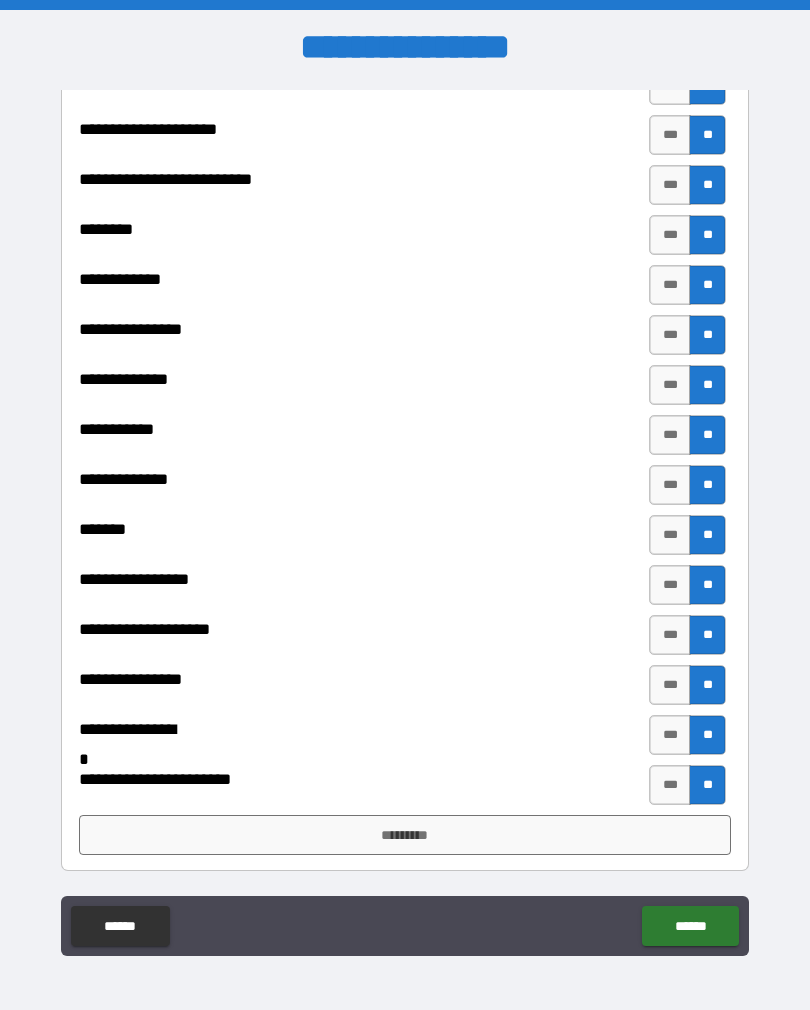 scroll, scrollTop: 4661, scrollLeft: 0, axis: vertical 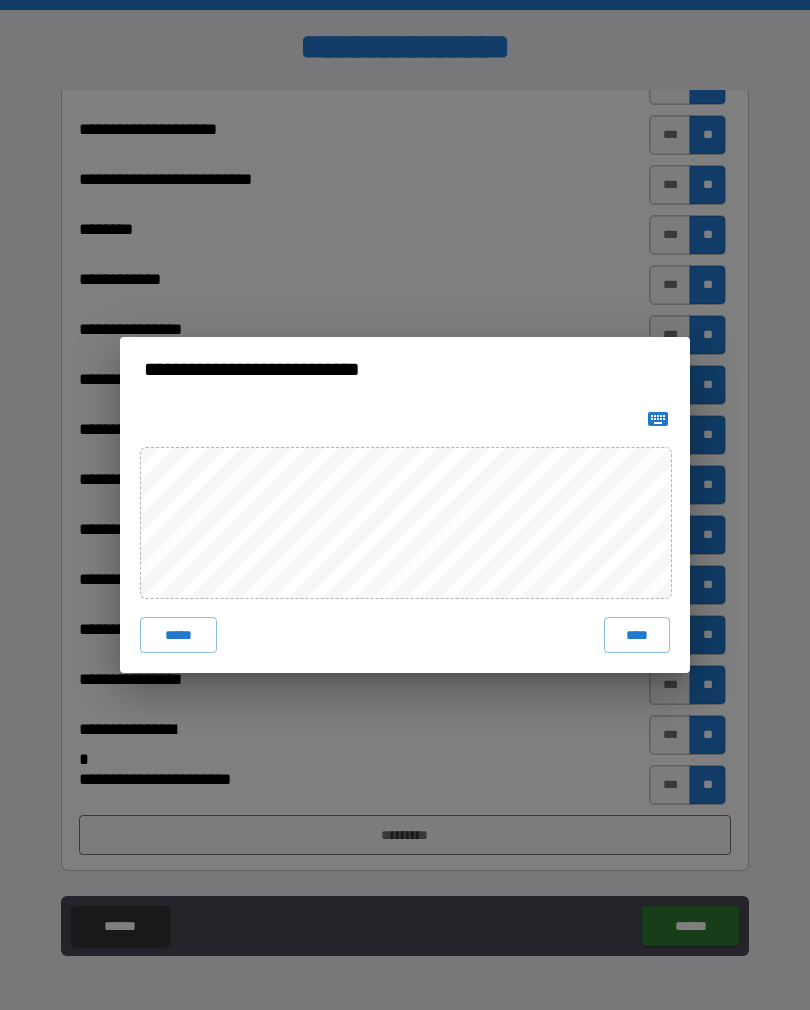 click on "****" at bounding box center [637, 635] 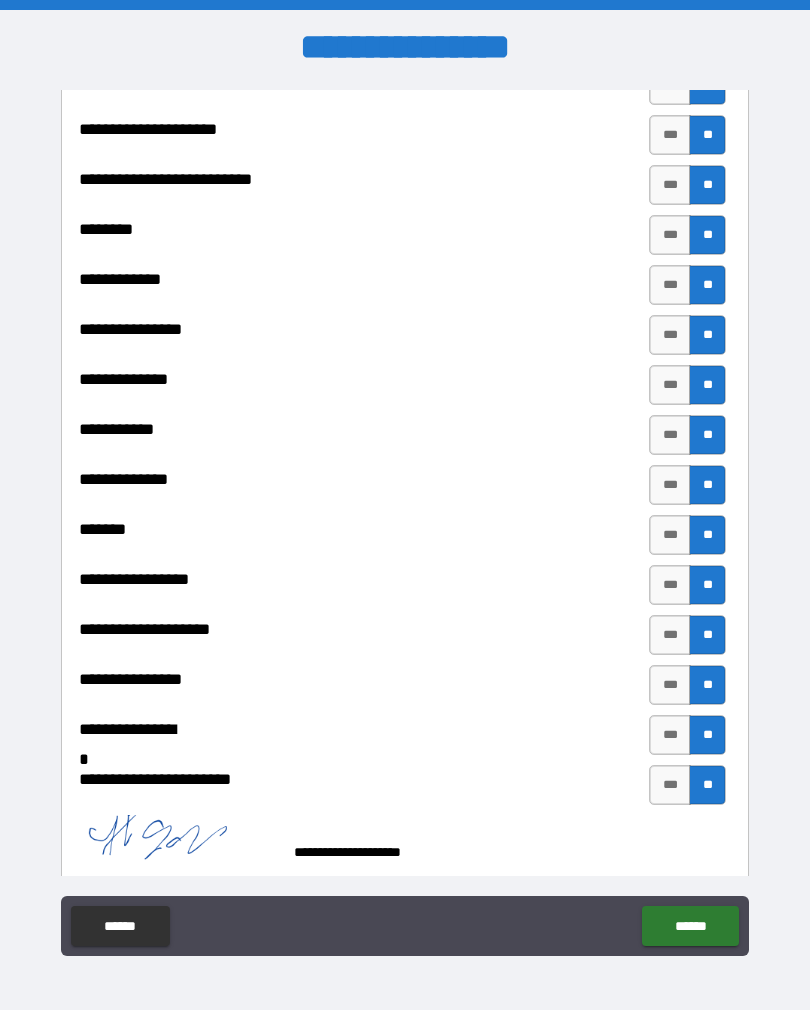 scroll, scrollTop: 4651, scrollLeft: 0, axis: vertical 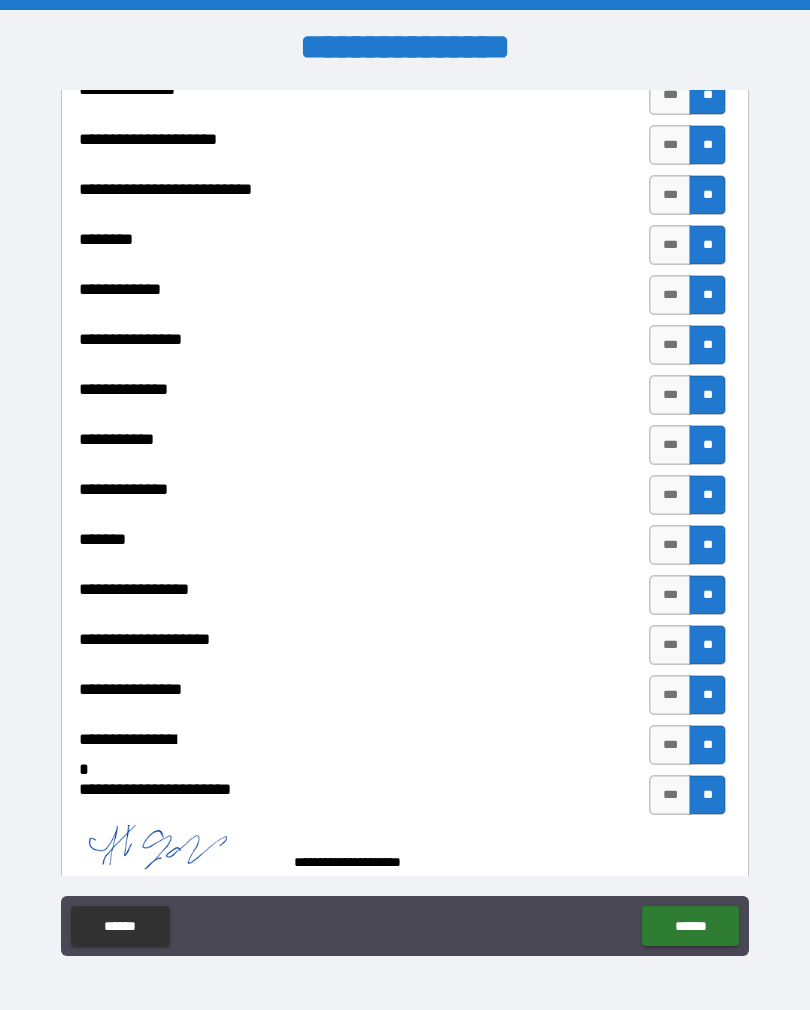 click on "******" at bounding box center [690, 926] 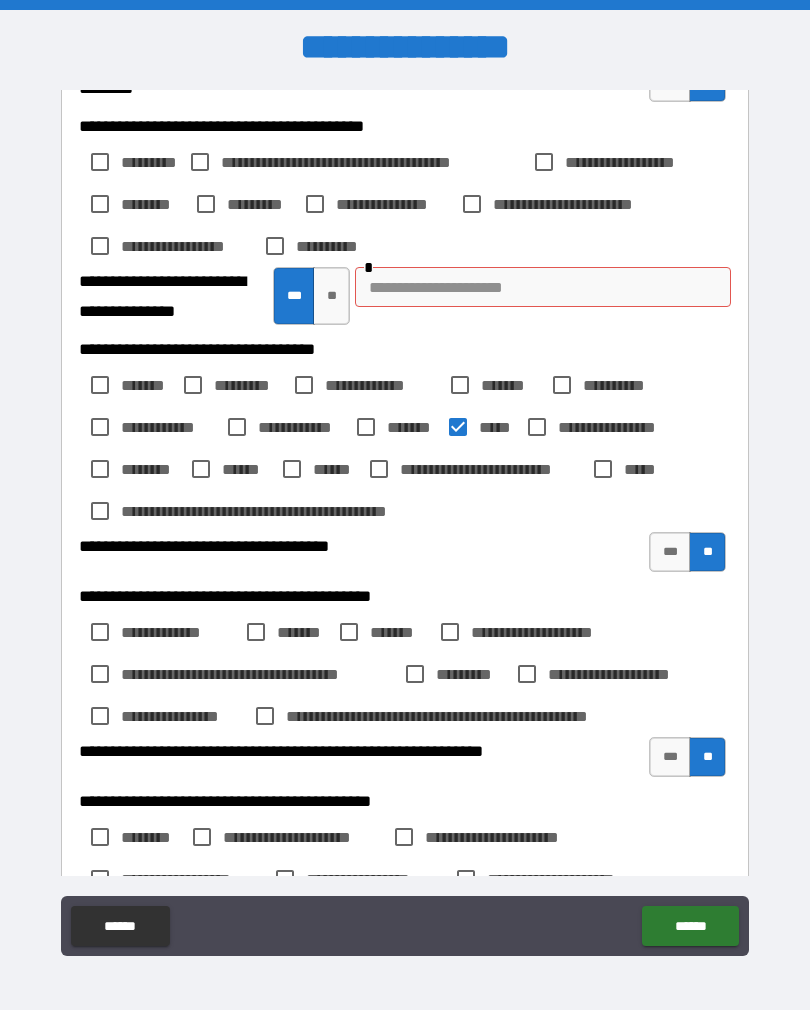 scroll, scrollTop: 1531, scrollLeft: 0, axis: vertical 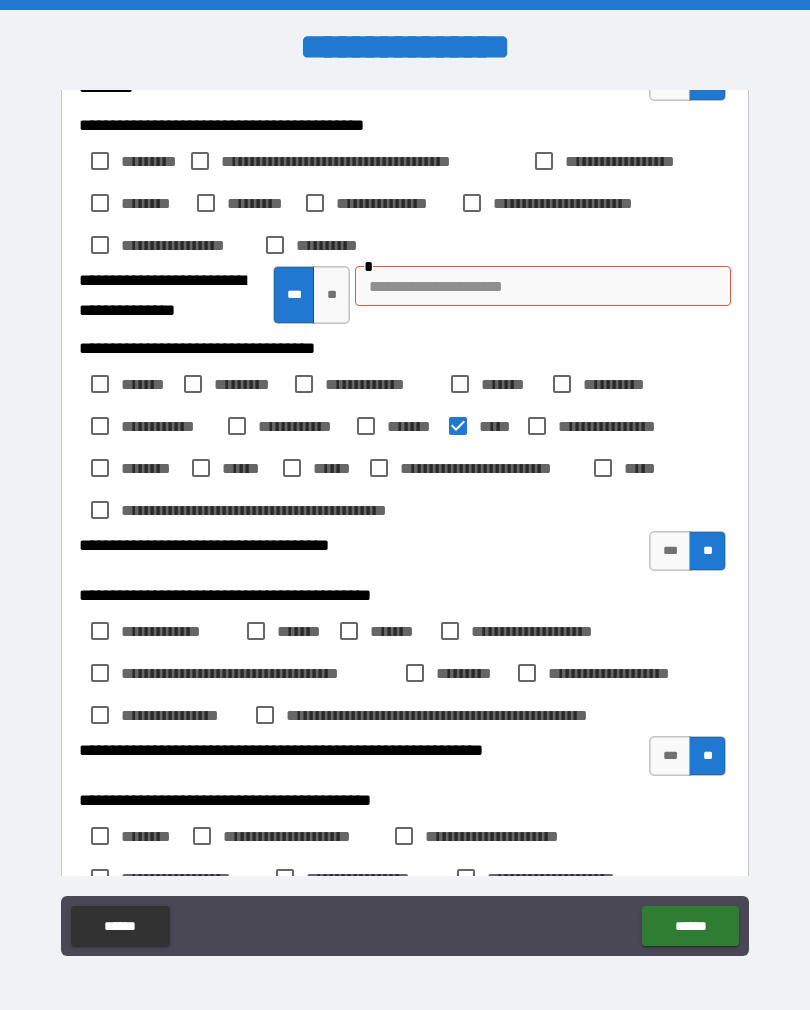 click at bounding box center (543, 286) 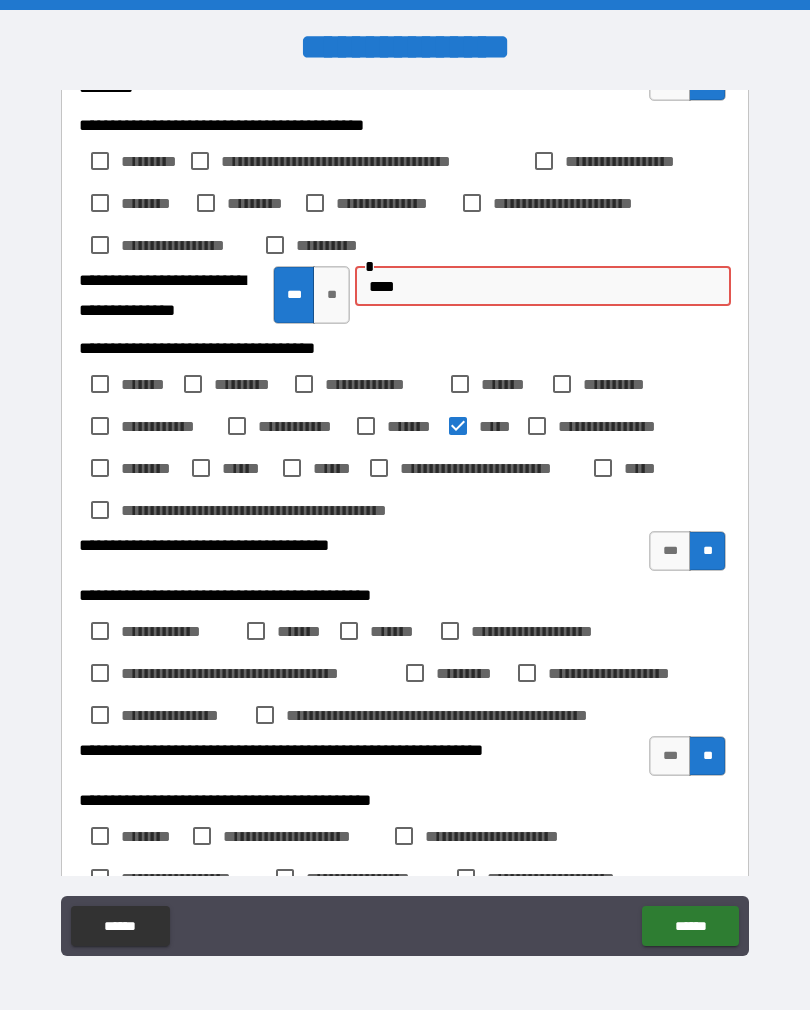 type on "*****" 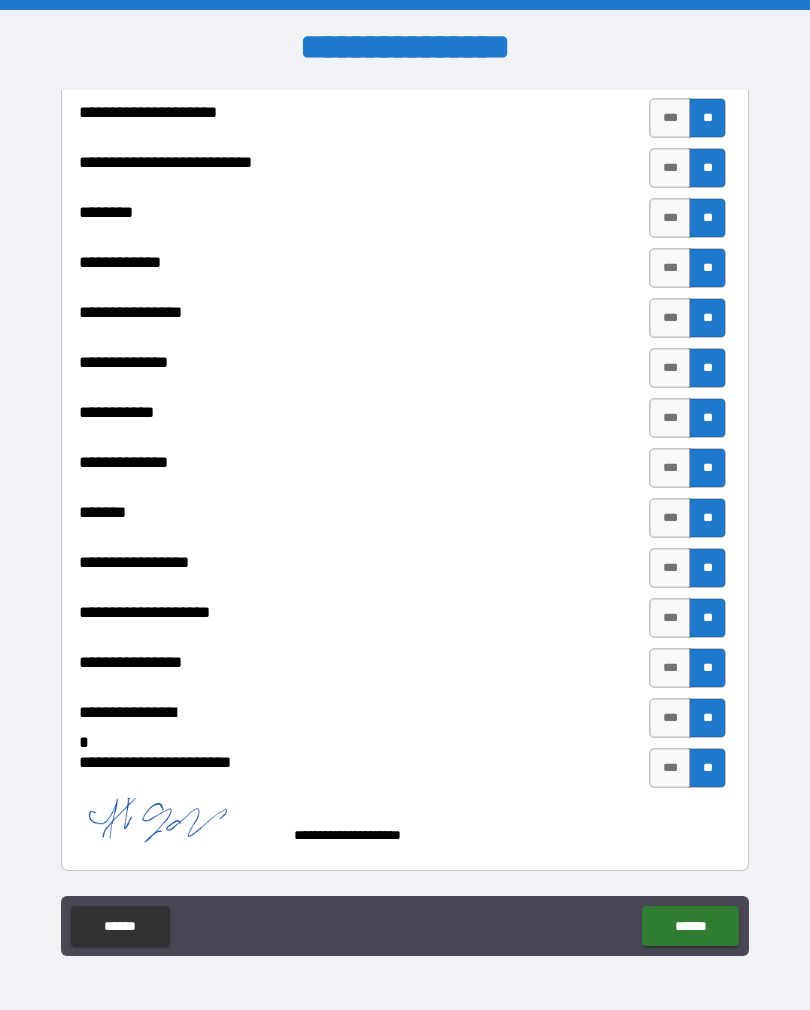 scroll, scrollTop: 4678, scrollLeft: 0, axis: vertical 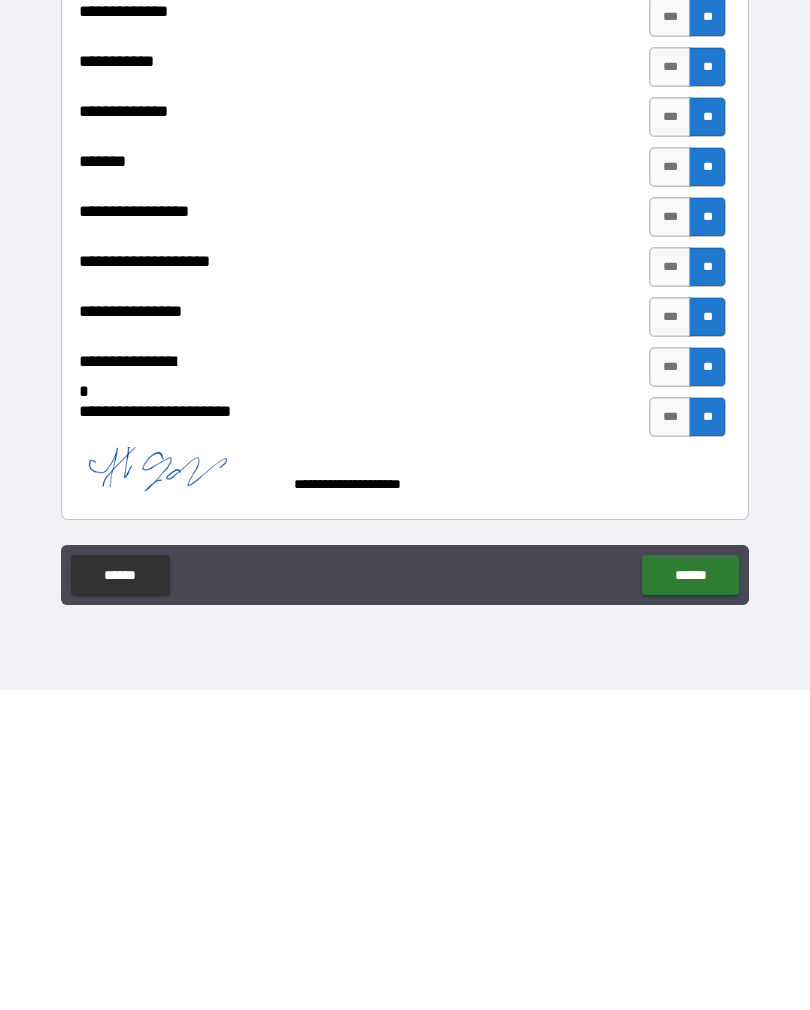 click on "******" at bounding box center [690, 895] 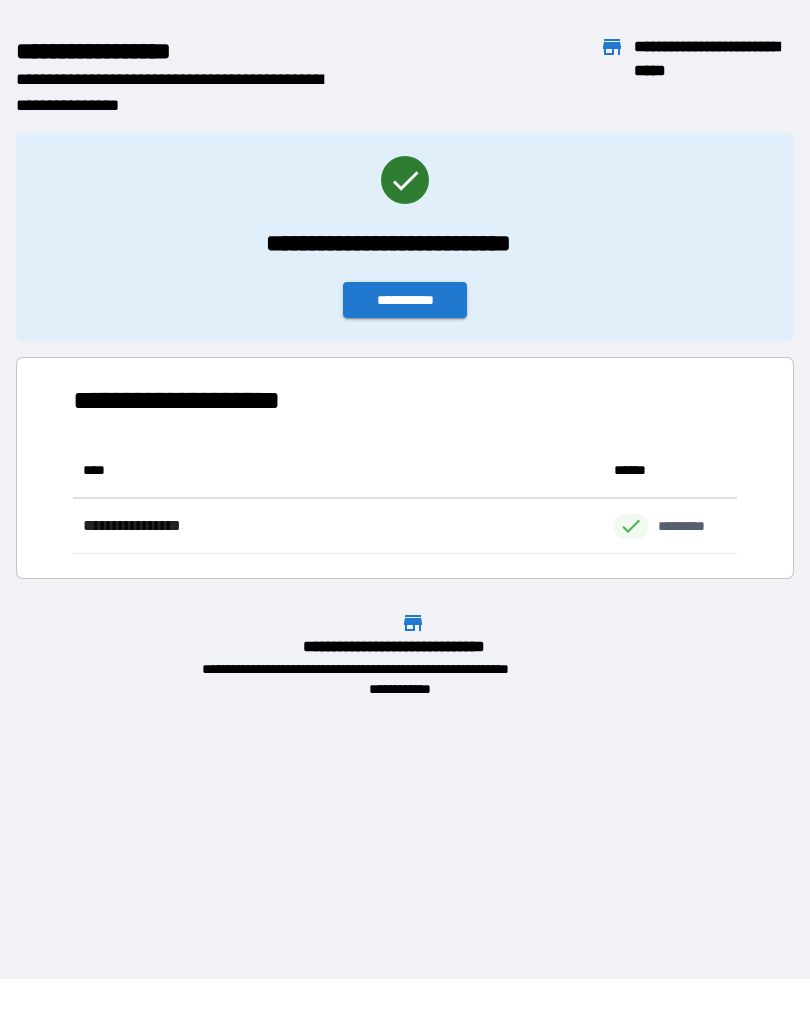 scroll, scrollTop: 1, scrollLeft: 1, axis: both 